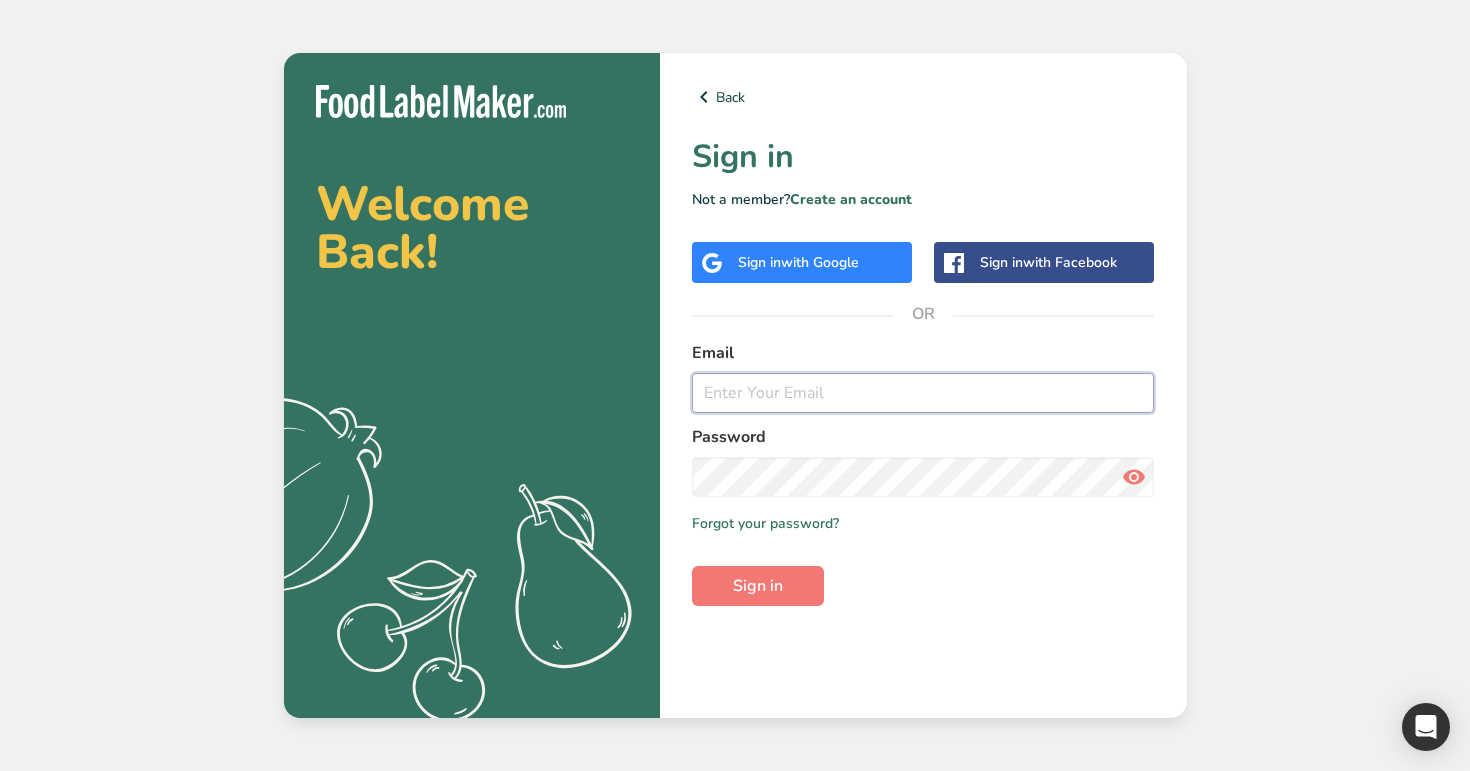 click at bounding box center [923, 393] 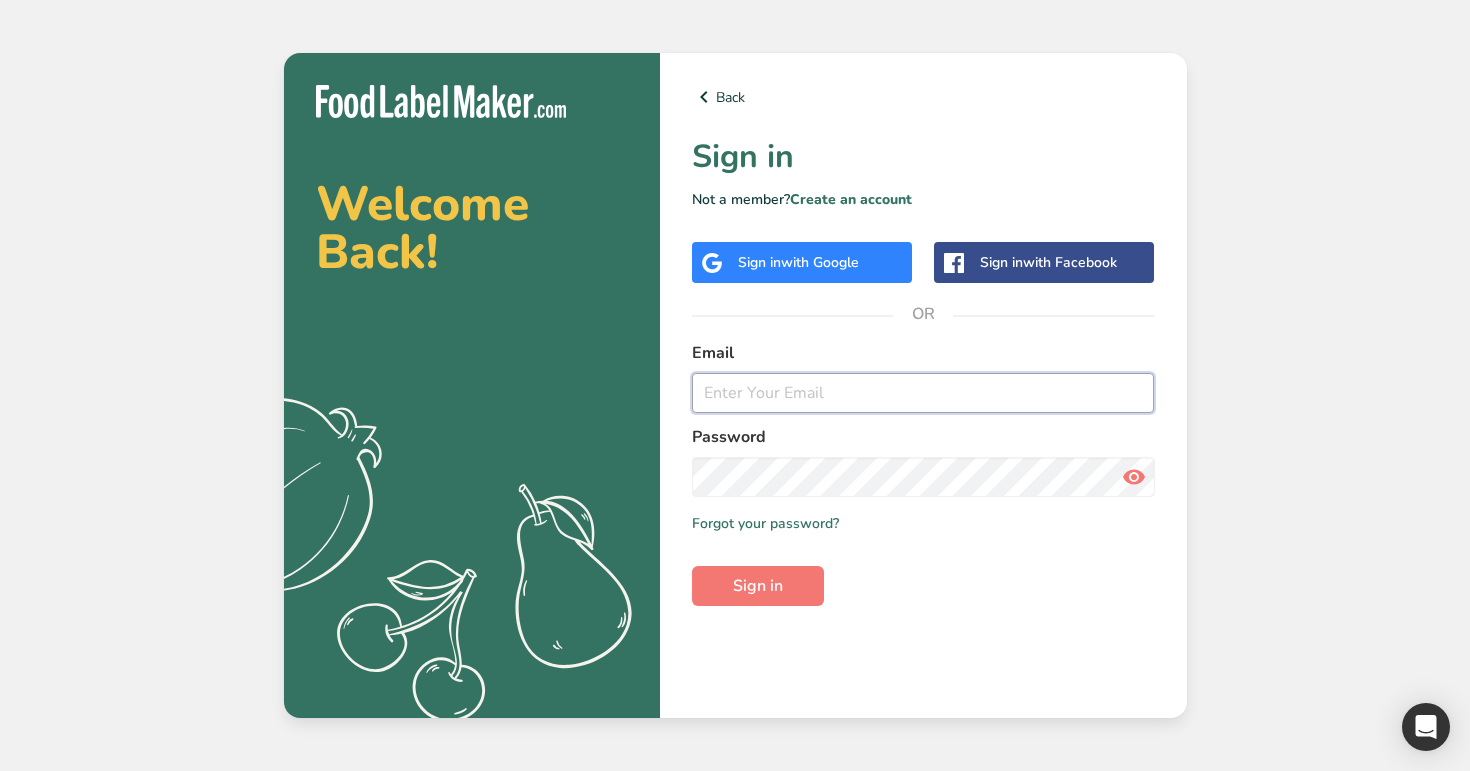 scroll, scrollTop: 0, scrollLeft: 0, axis: both 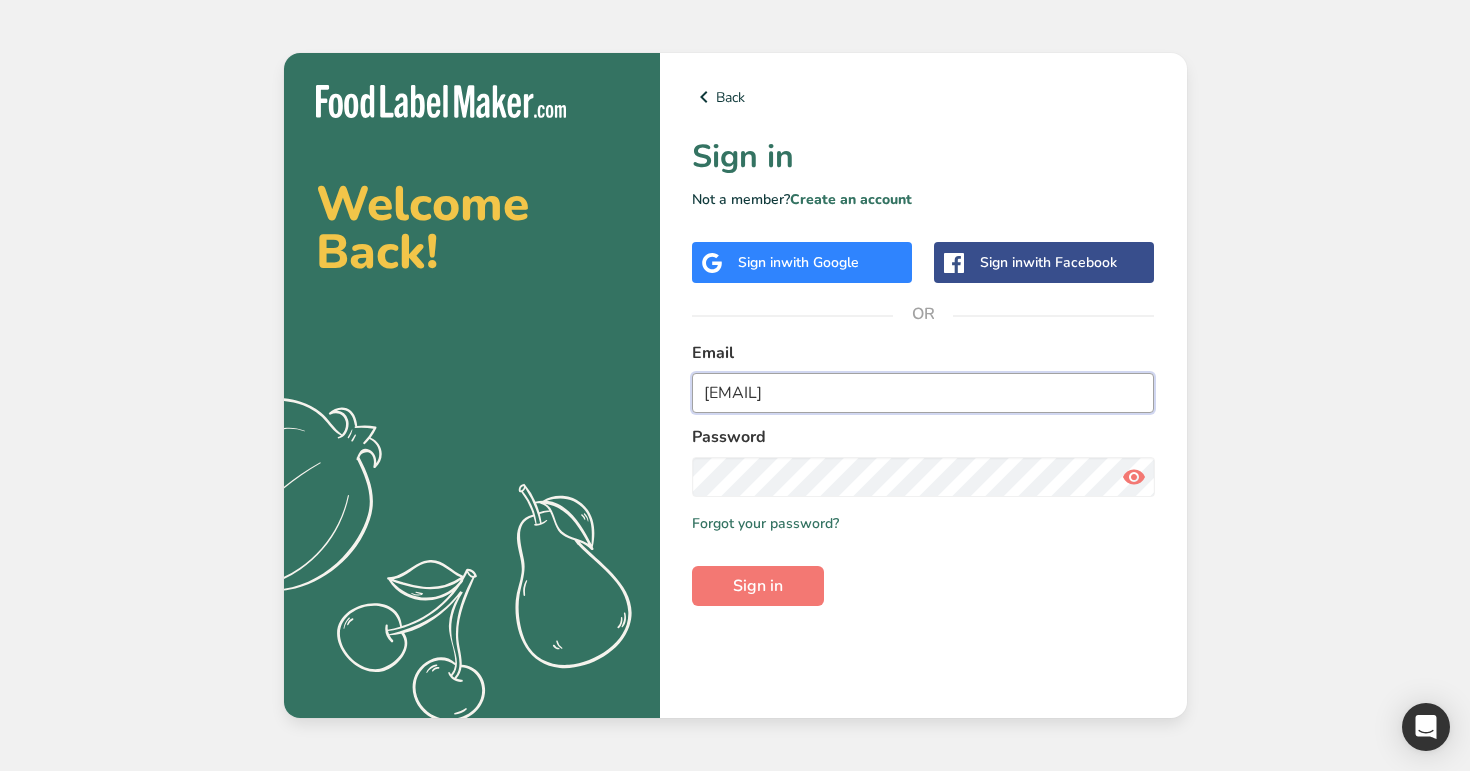 type on "[EMAIL]" 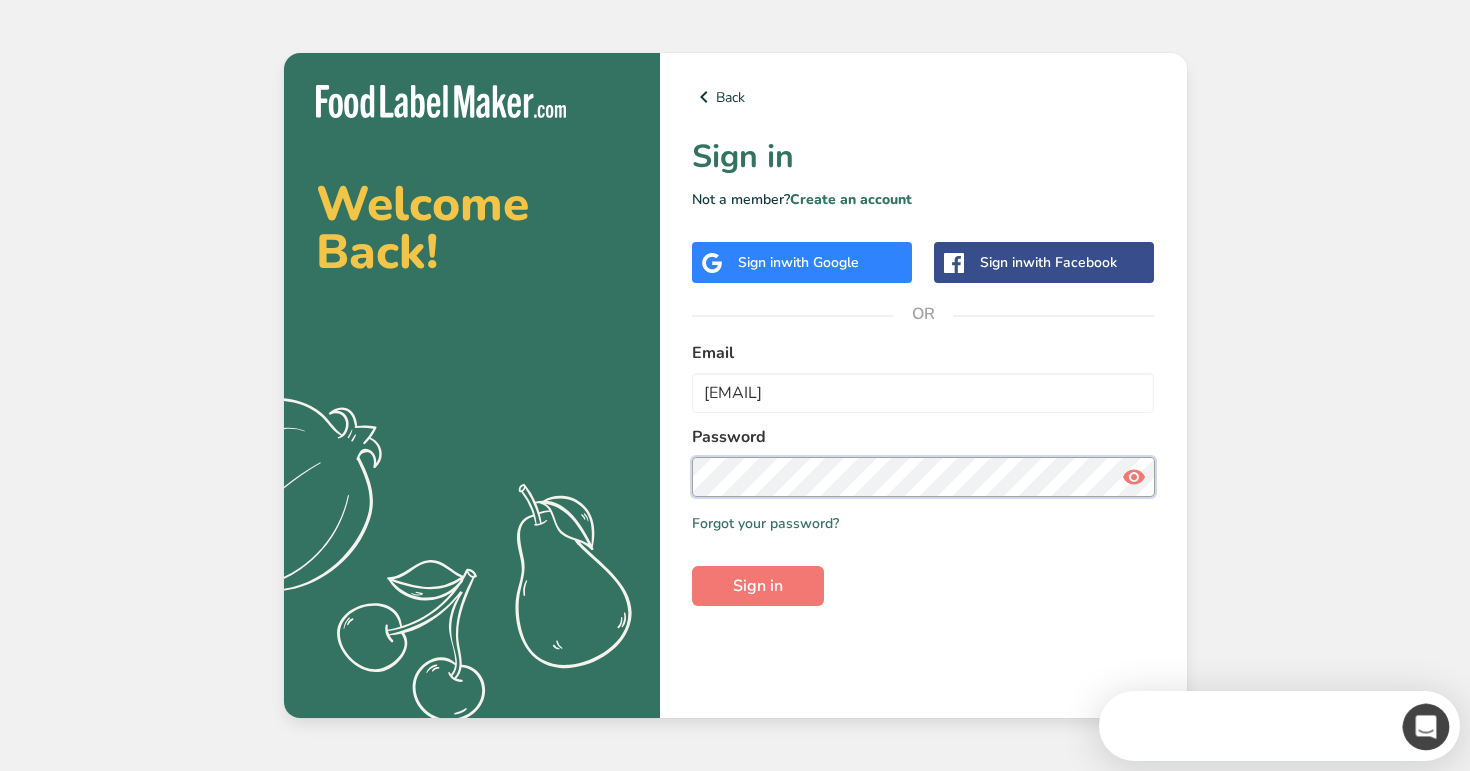 scroll, scrollTop: 0, scrollLeft: 0, axis: both 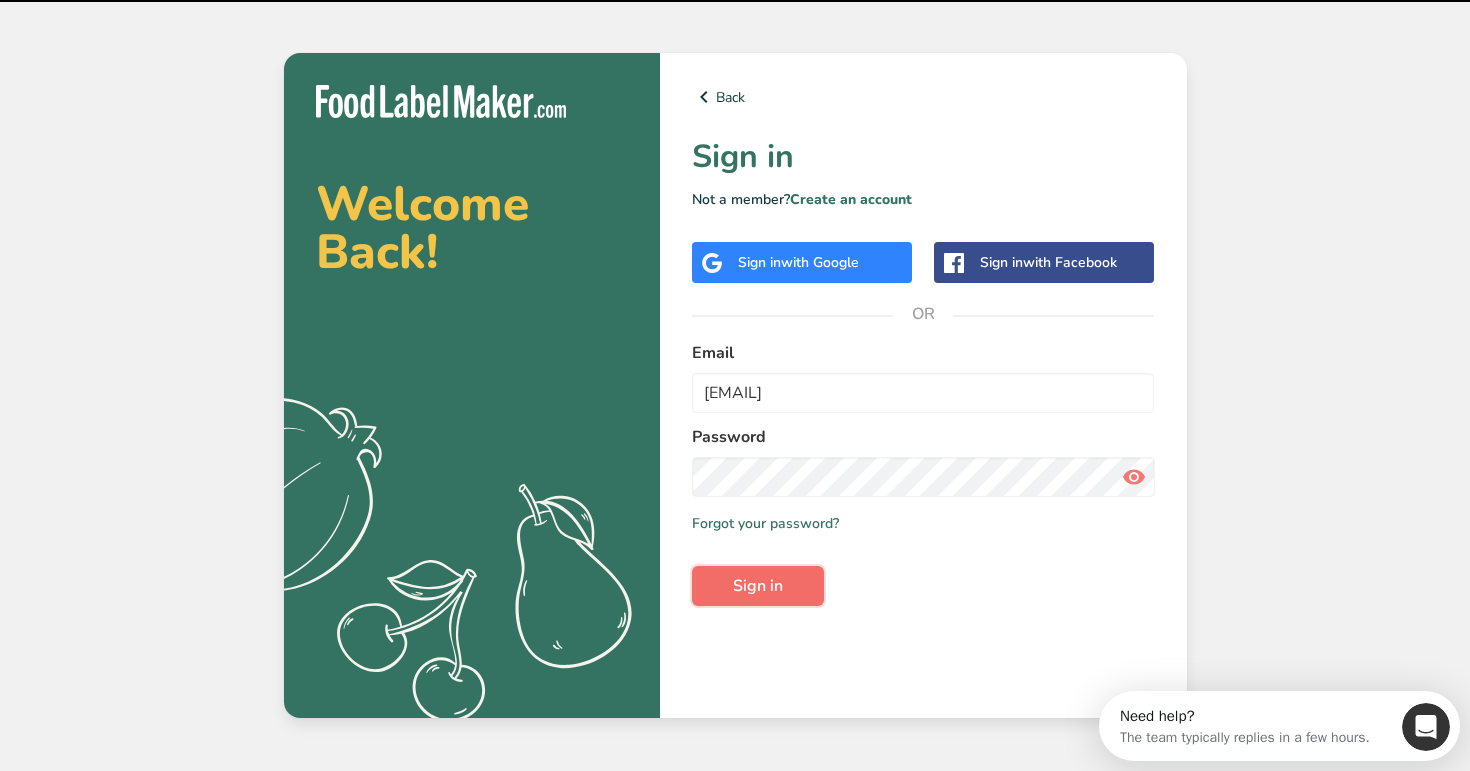 click on "Sign in" at bounding box center (758, 586) 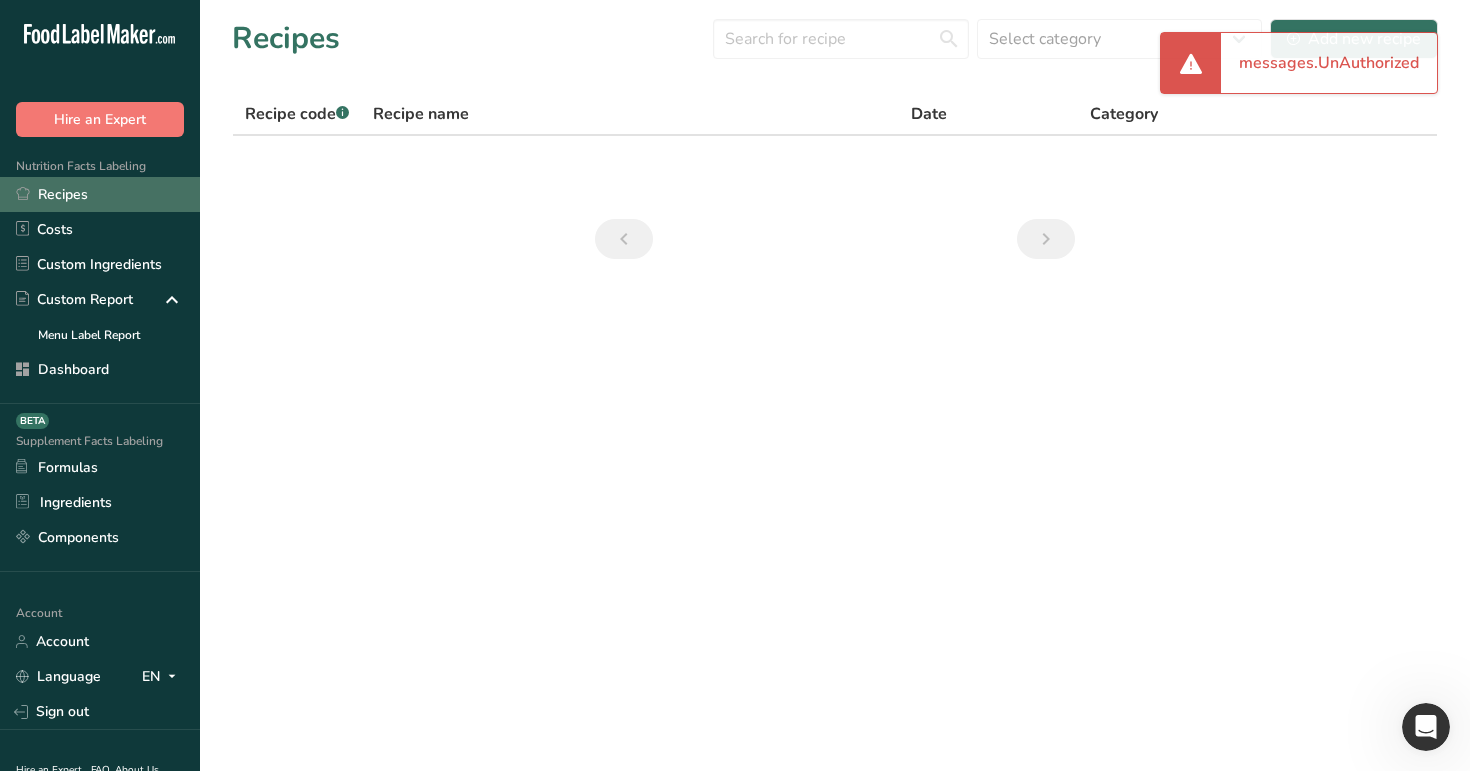 click on "Recipes" at bounding box center [100, 194] 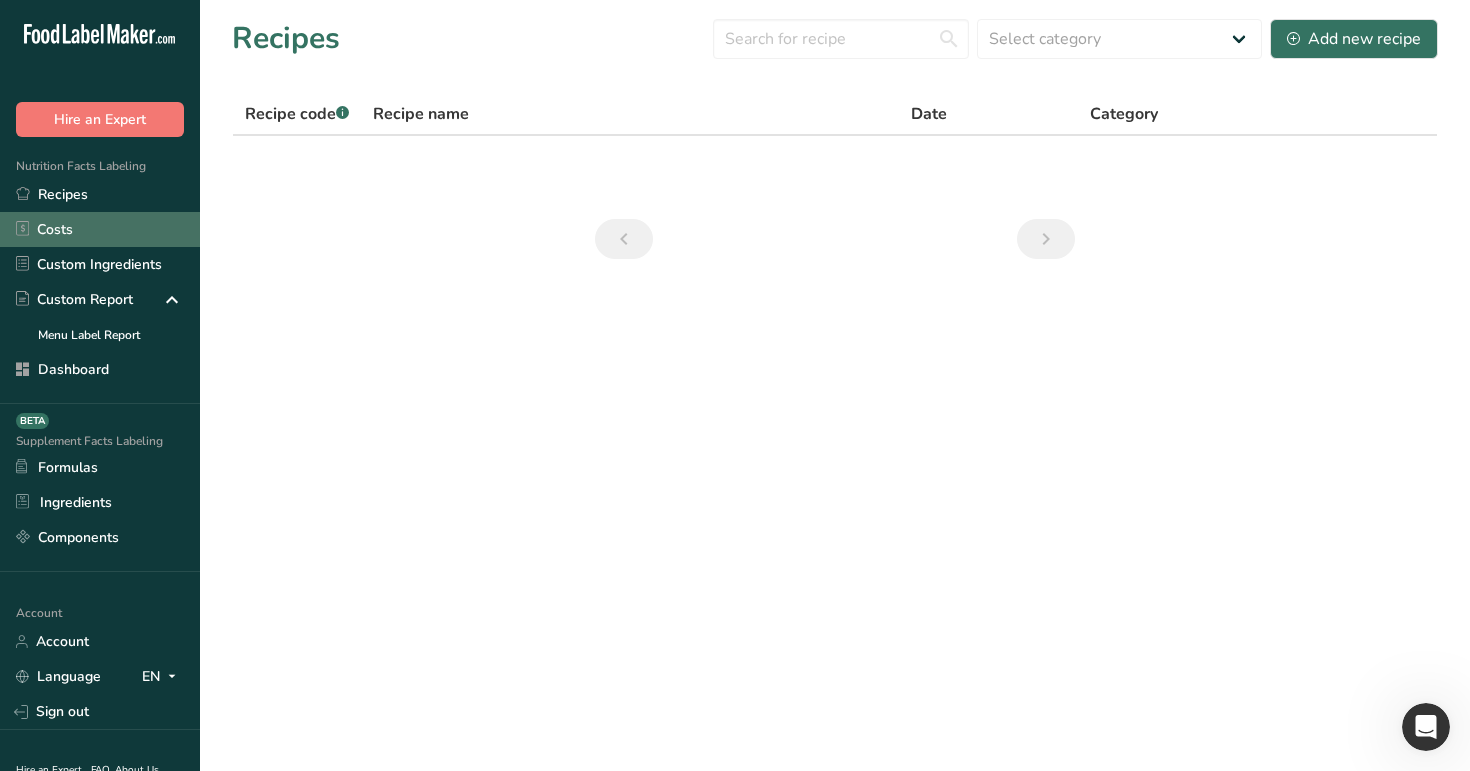 click on "Costs" at bounding box center (100, 229) 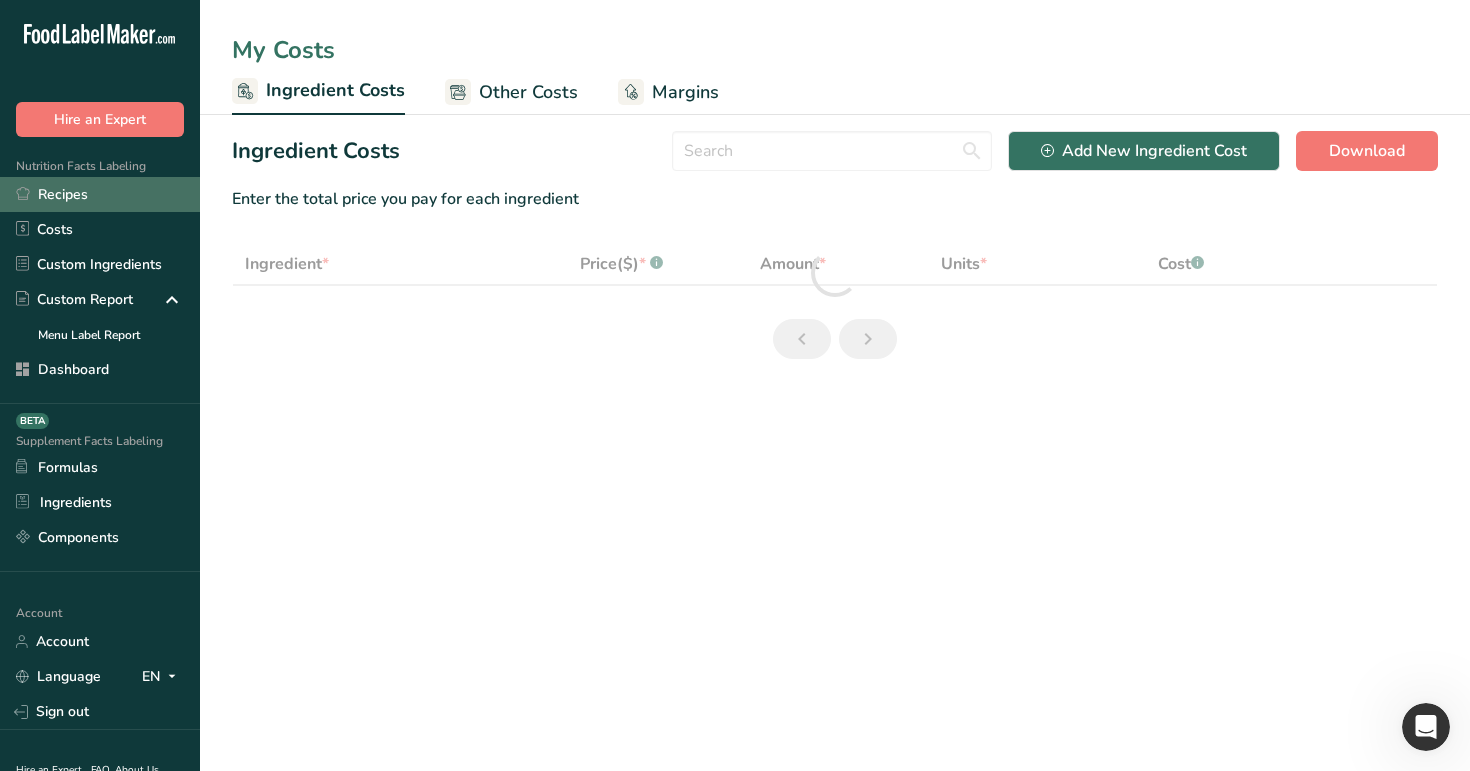 select 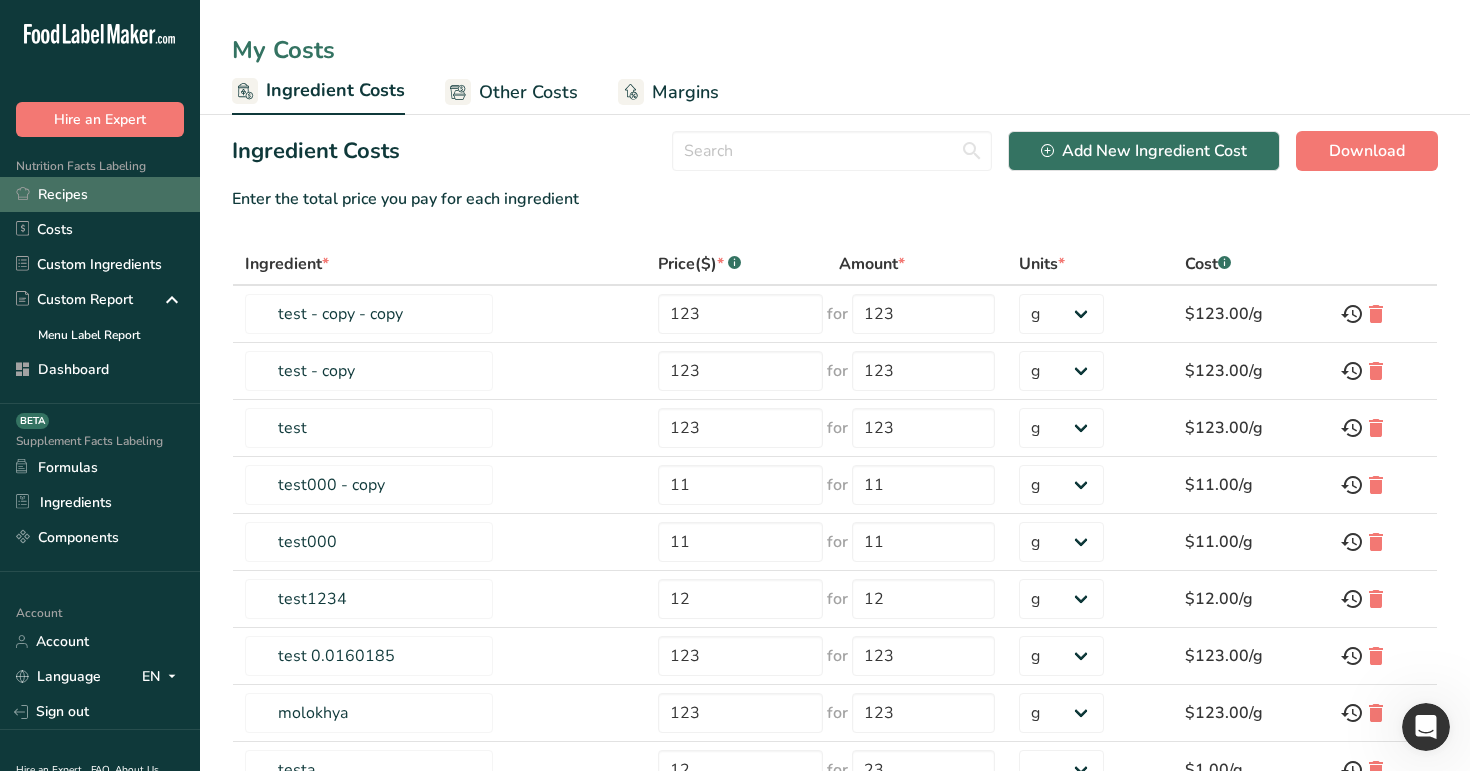 click on "Recipes" at bounding box center (100, 194) 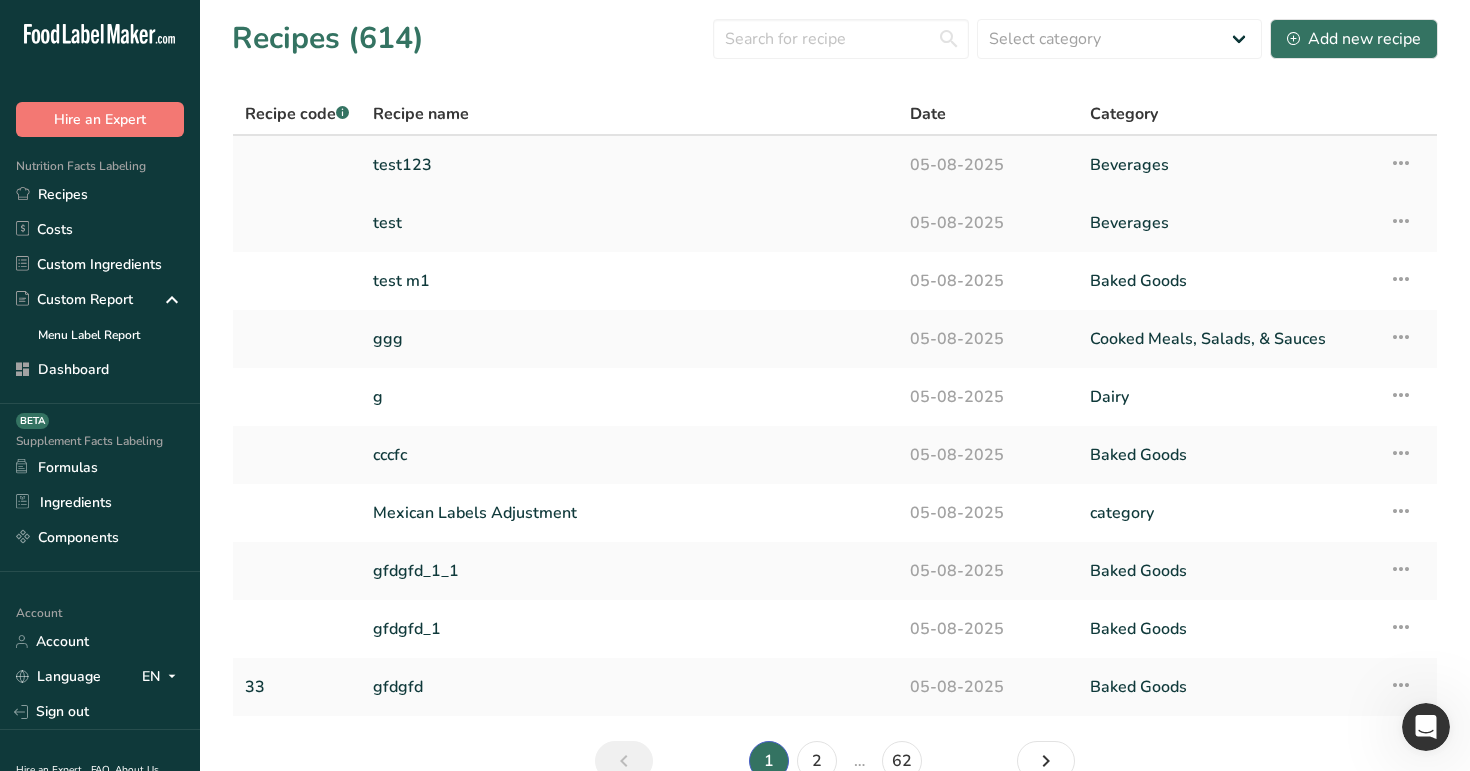 click on "05-08-2025" at bounding box center [988, 165] 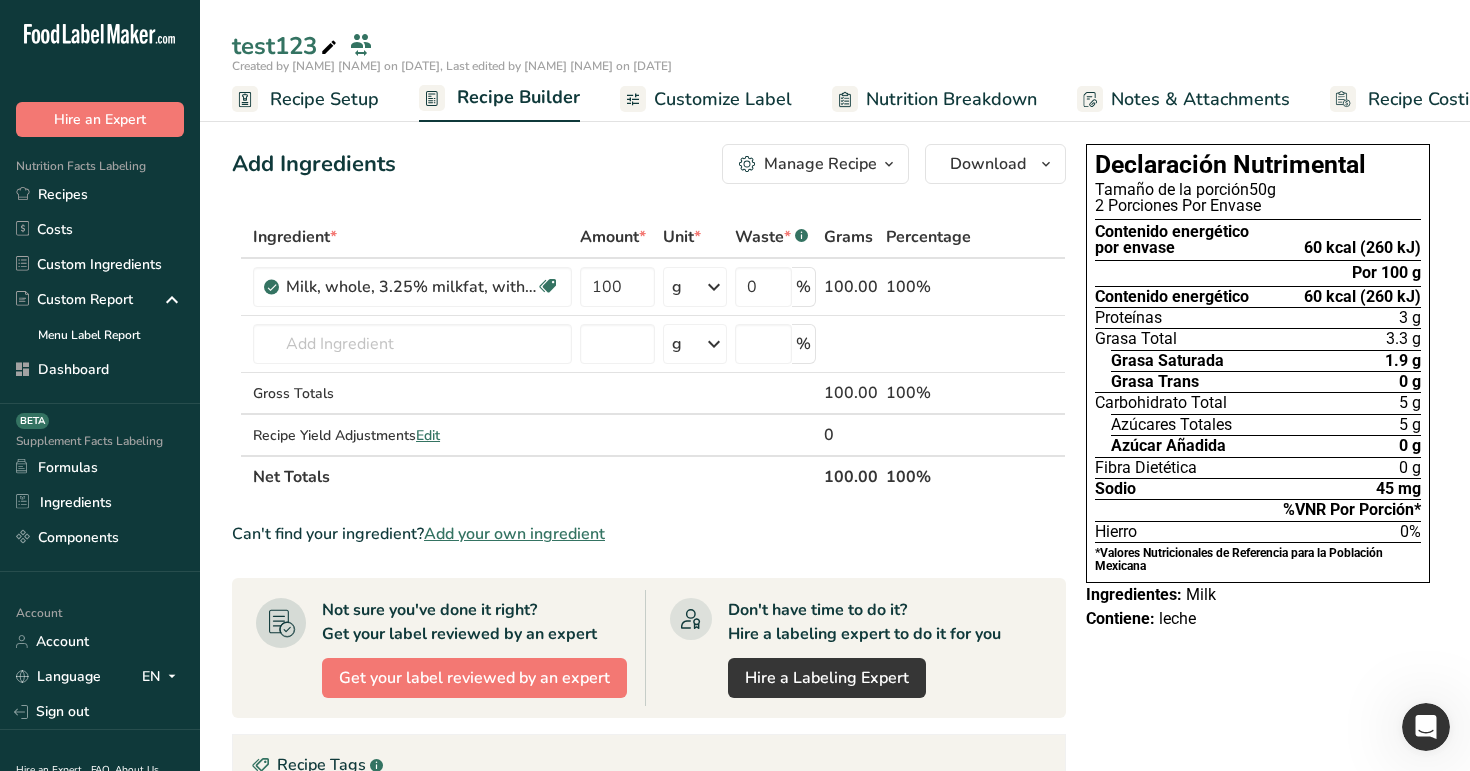 click on "Recipe Setup" at bounding box center [324, 99] 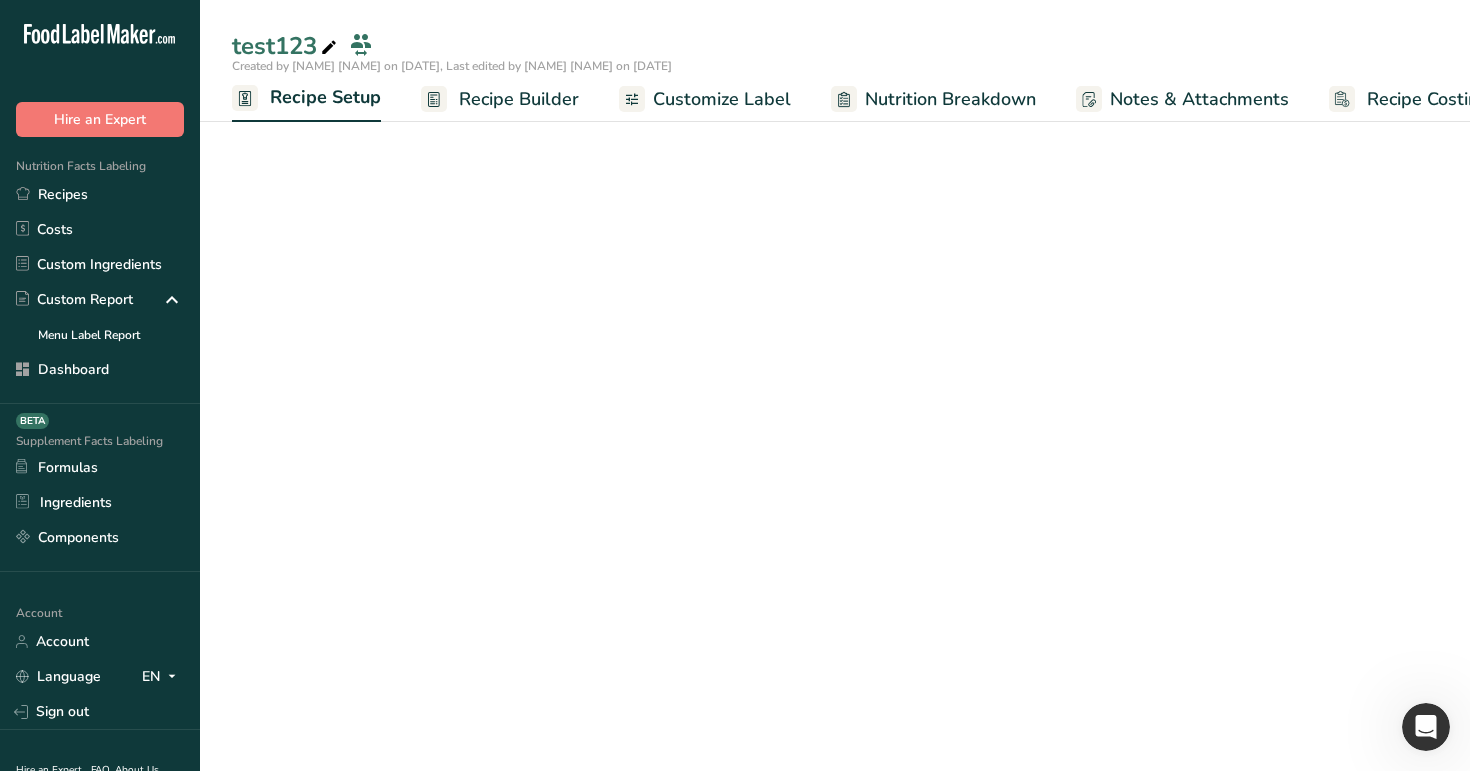 scroll, scrollTop: 0, scrollLeft: 7, axis: horizontal 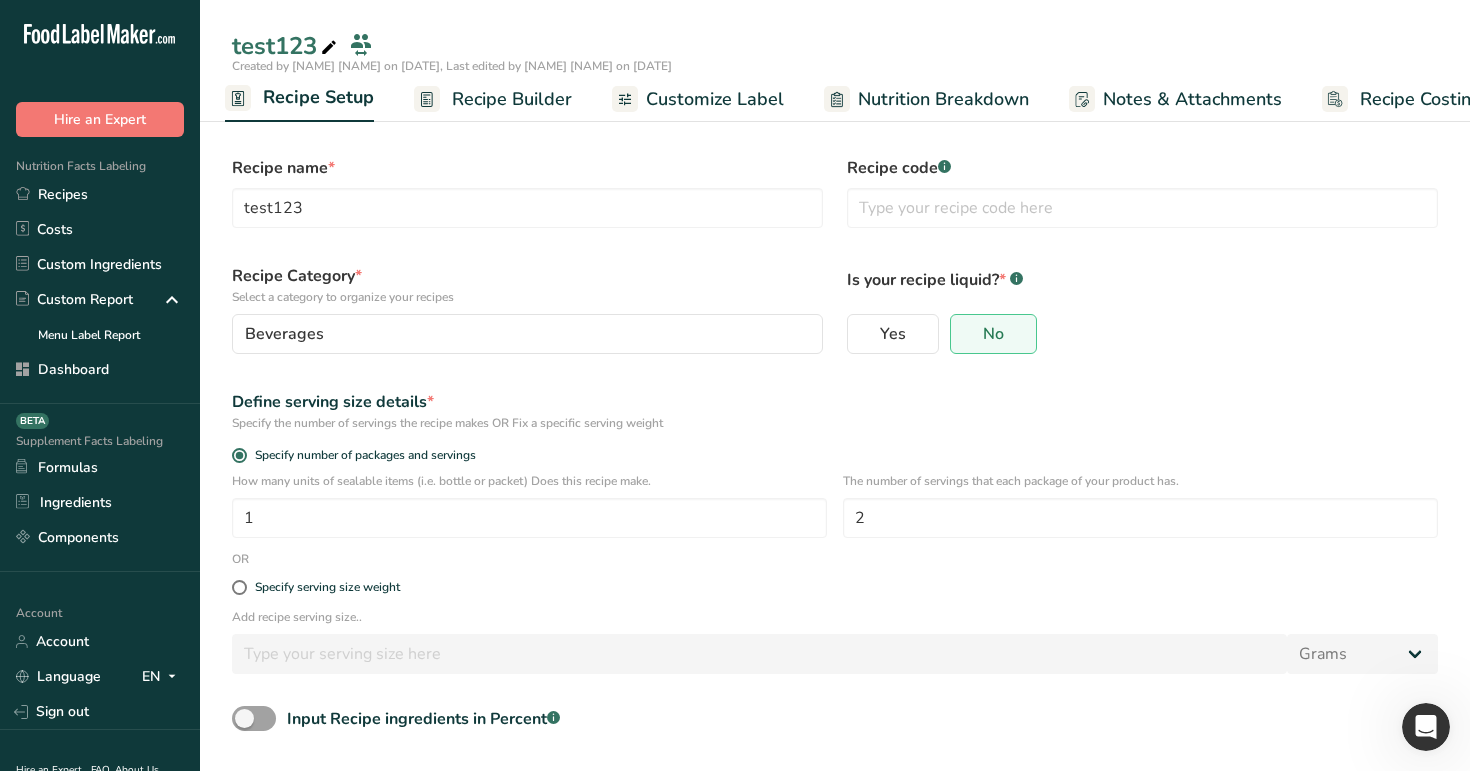 click on "Recipe Builder" at bounding box center (512, 99) 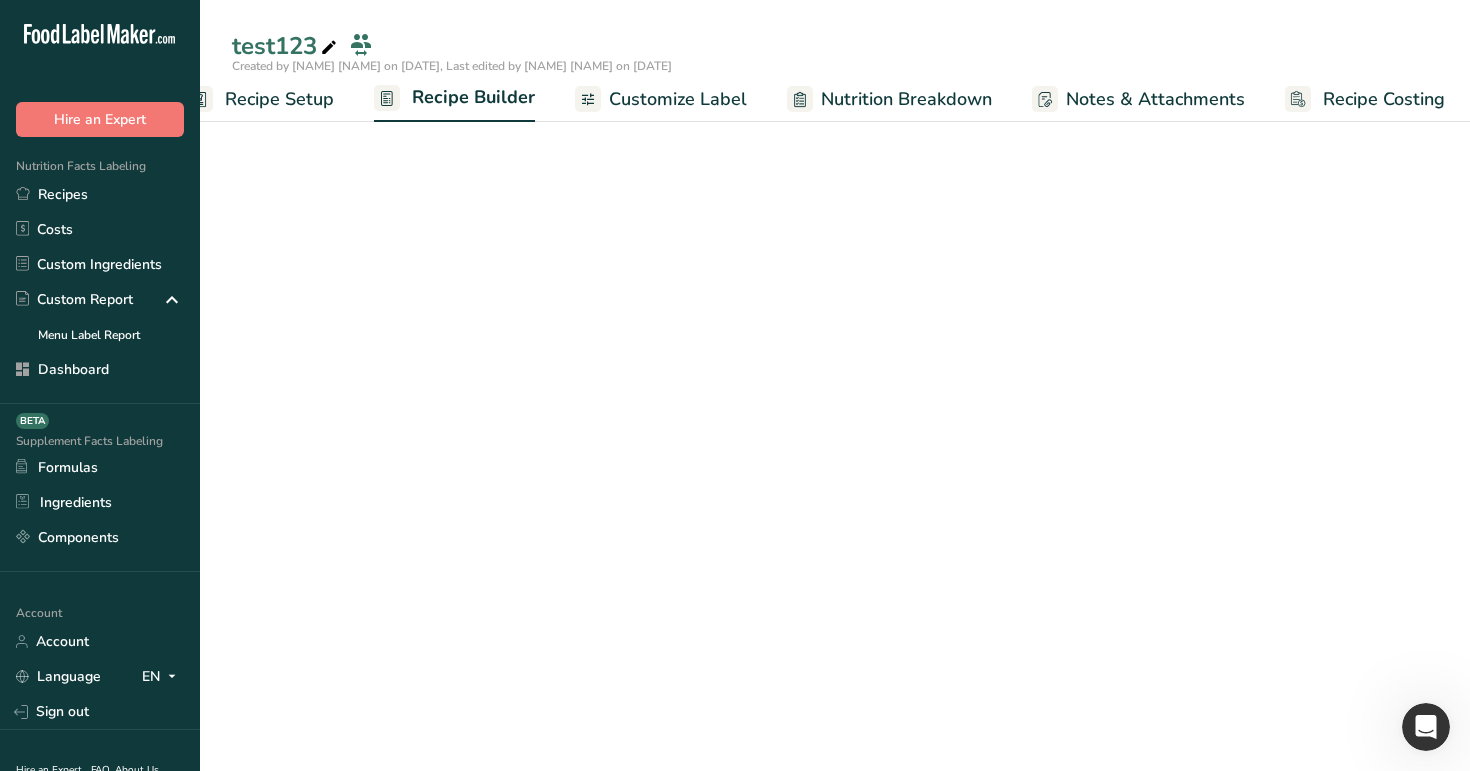 scroll, scrollTop: 0, scrollLeft: 51, axis: horizontal 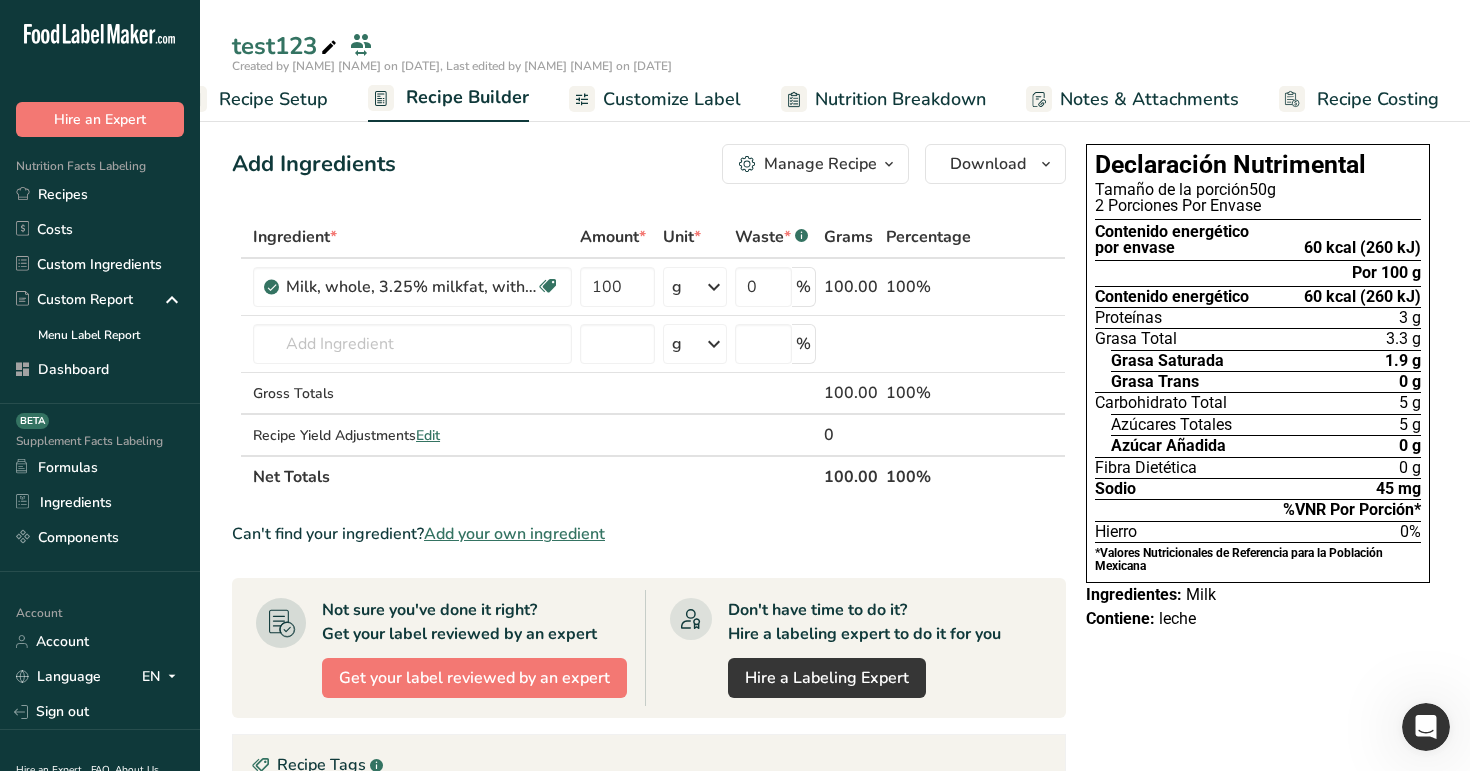 click on "Customize Label" at bounding box center (655, 99) 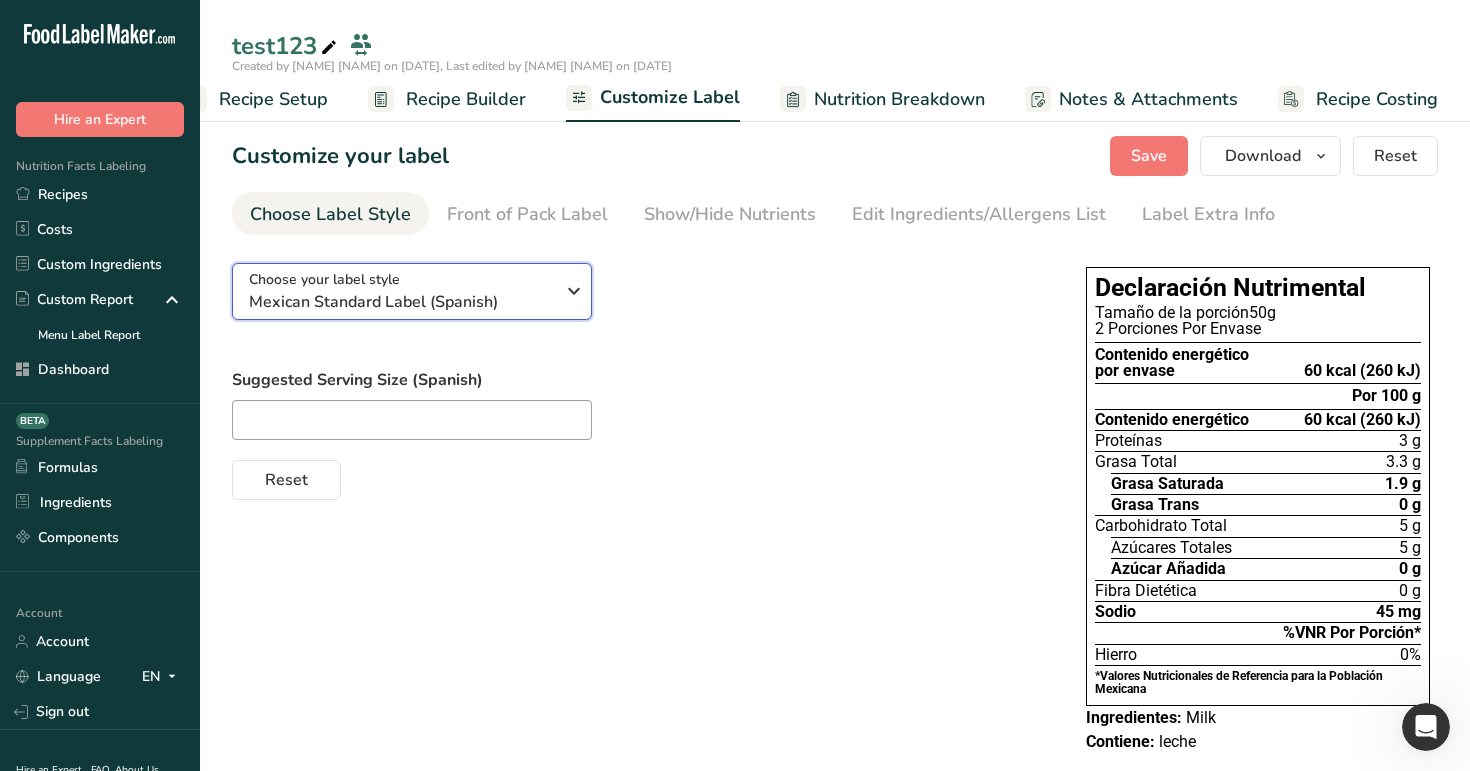click on "Mexican Standard Label (Spanish)" at bounding box center [401, 302] 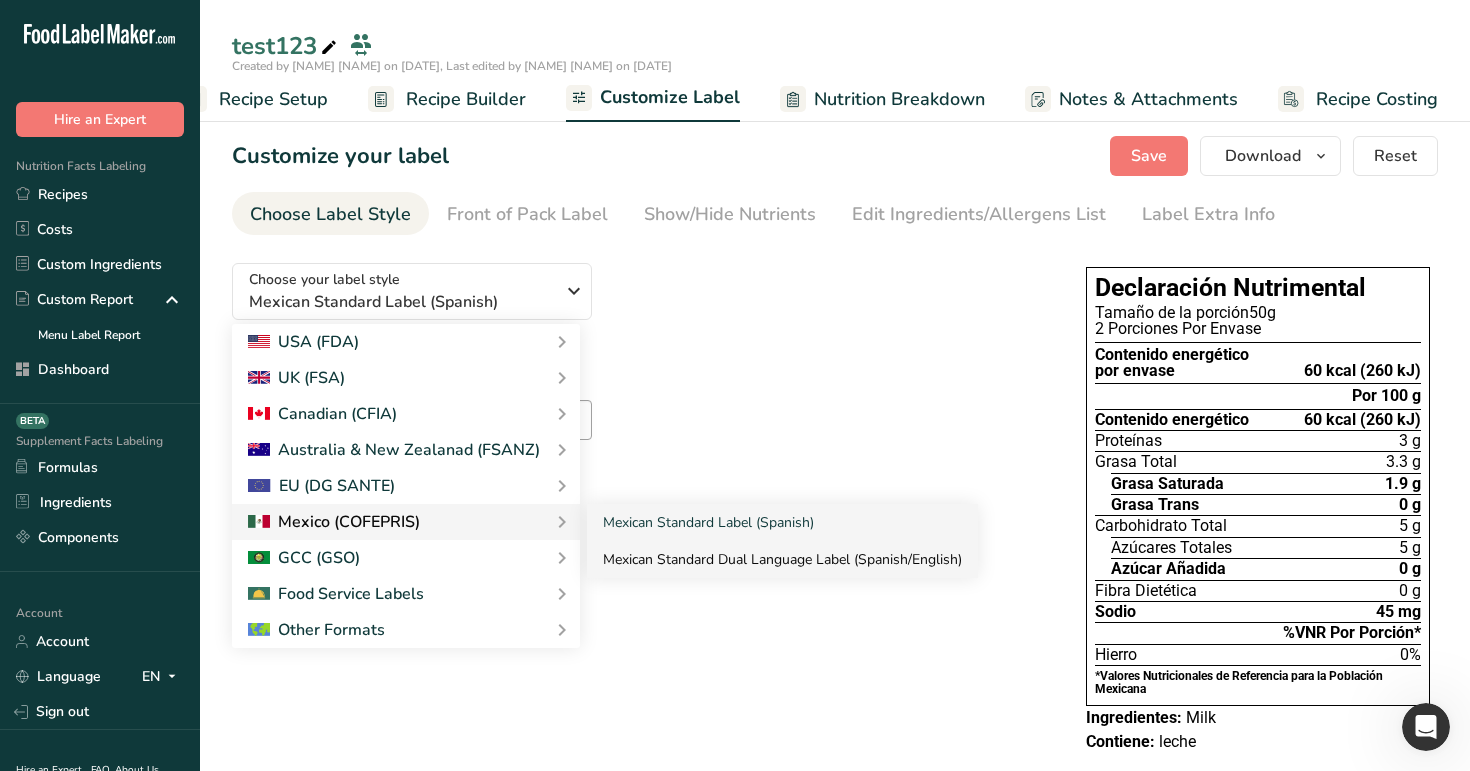 click on "Mexican Standard Dual Language Label (Spanish/English)" at bounding box center [782, 559] 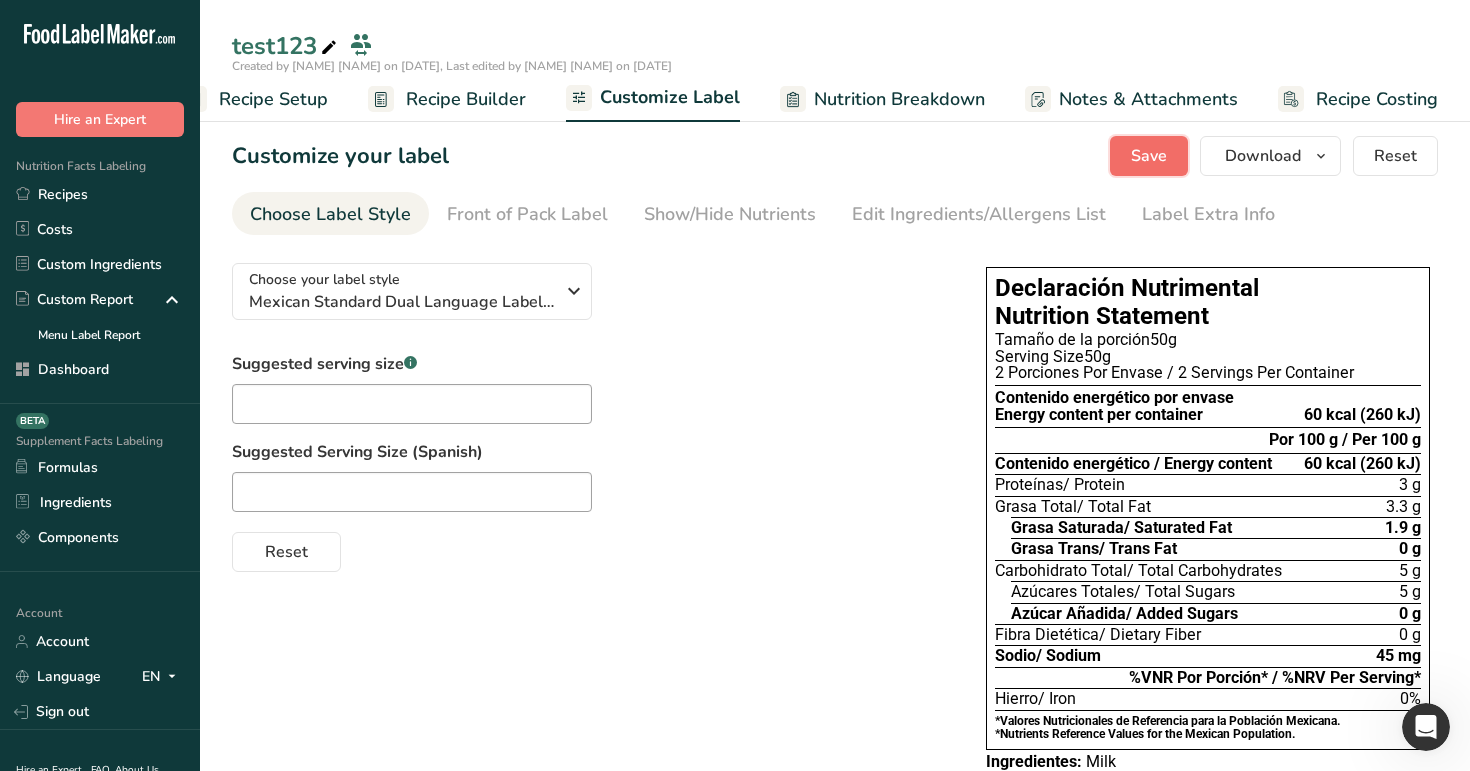 click on "Save" at bounding box center [1149, 156] 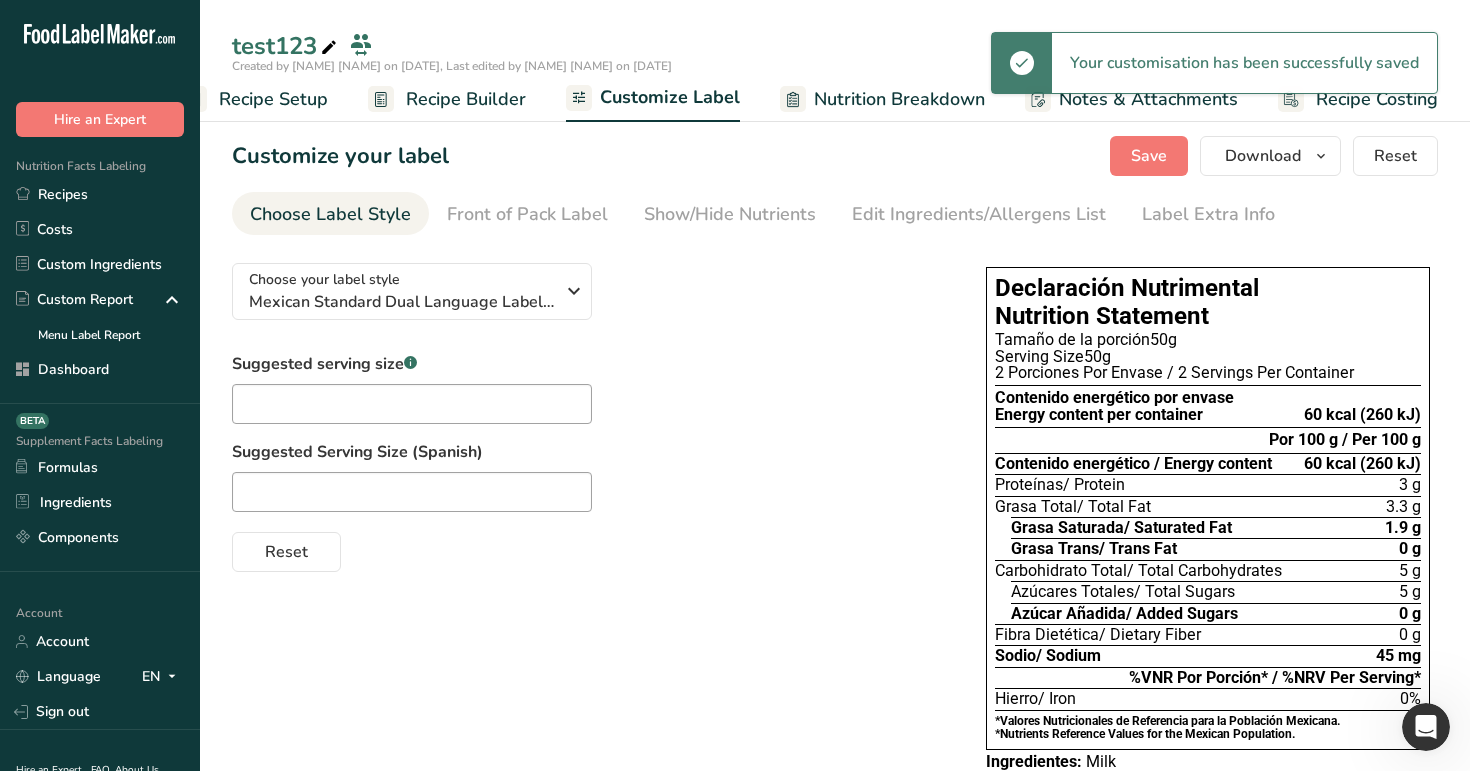 click on "Recipe Builder" at bounding box center (466, 99) 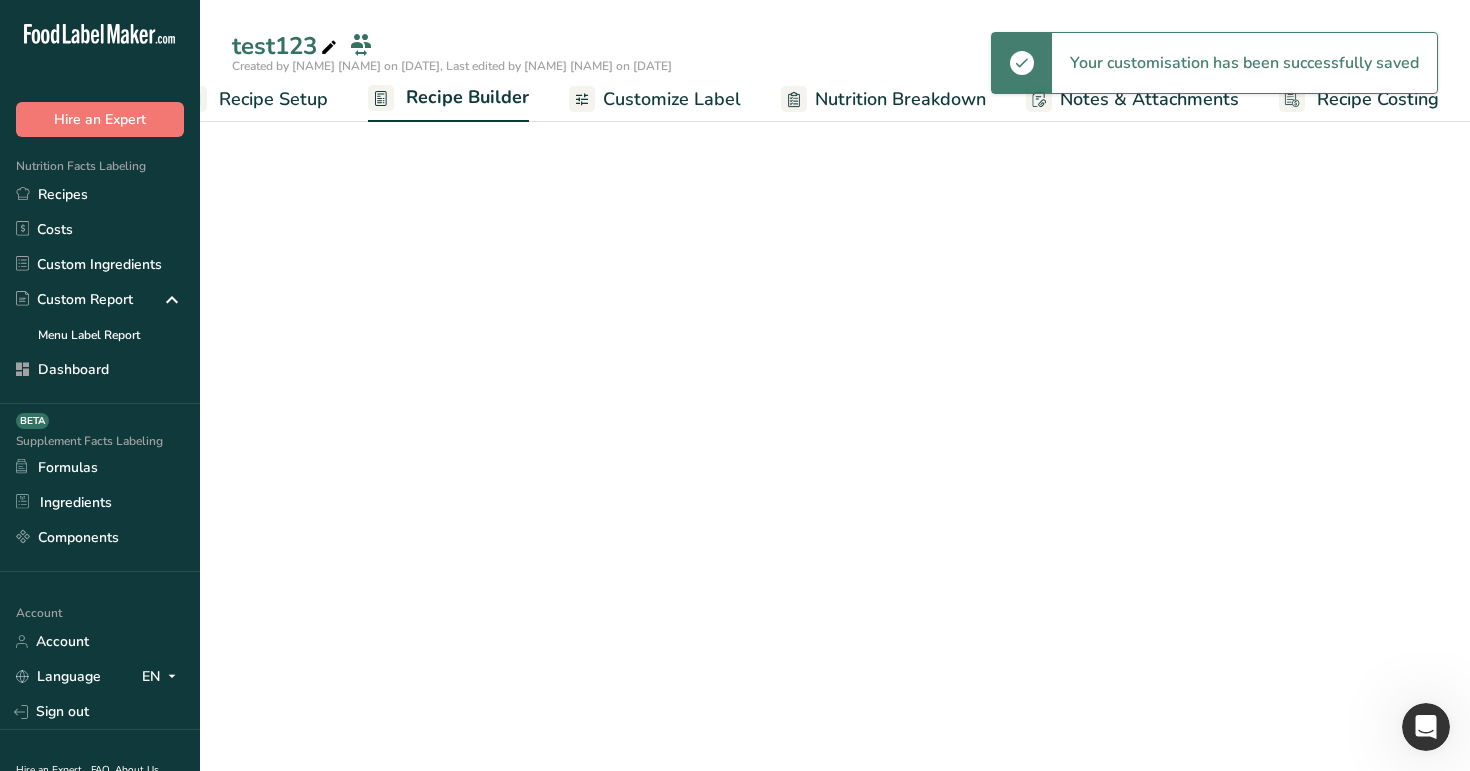 scroll, scrollTop: 0, scrollLeft: 51, axis: horizontal 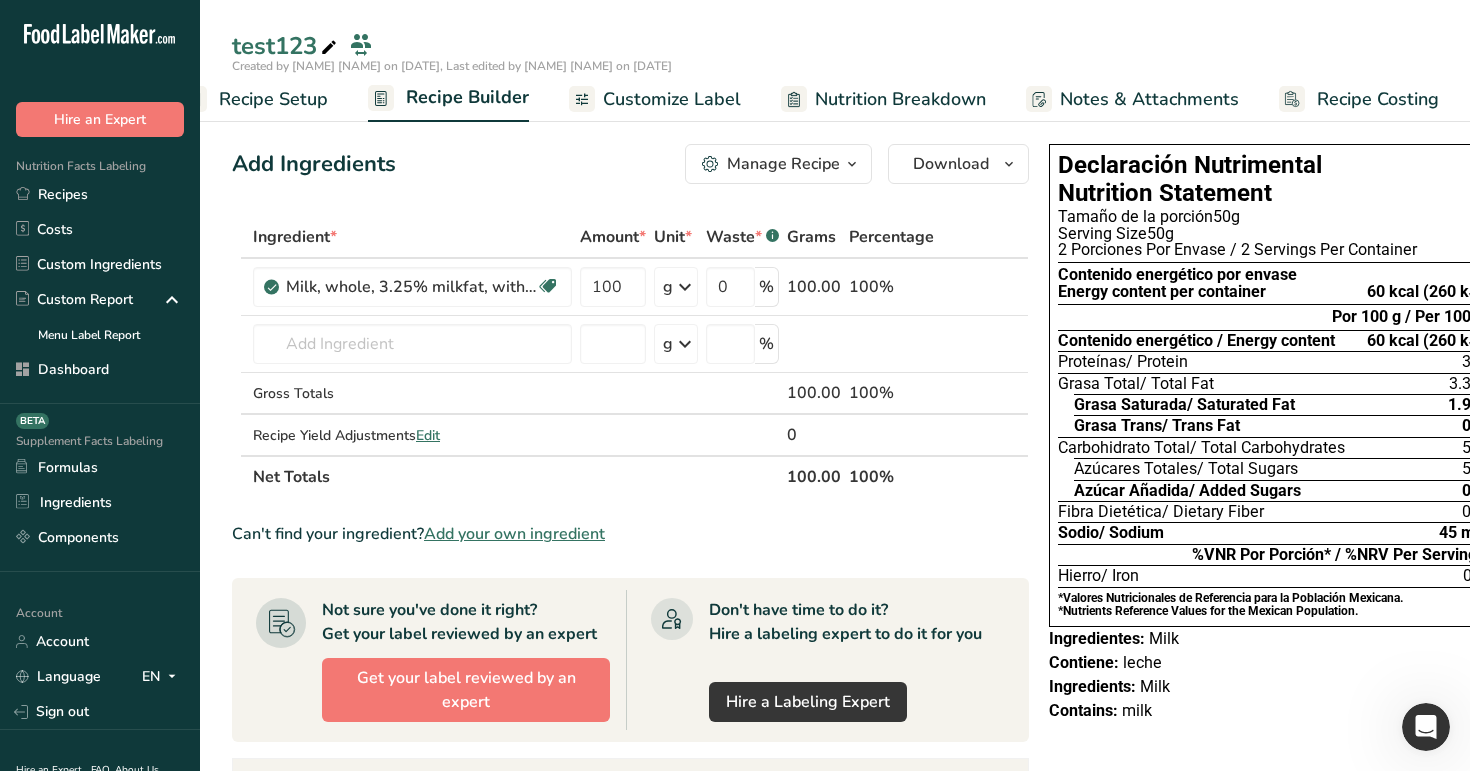 click on "Recipe Setup" at bounding box center (273, 99) 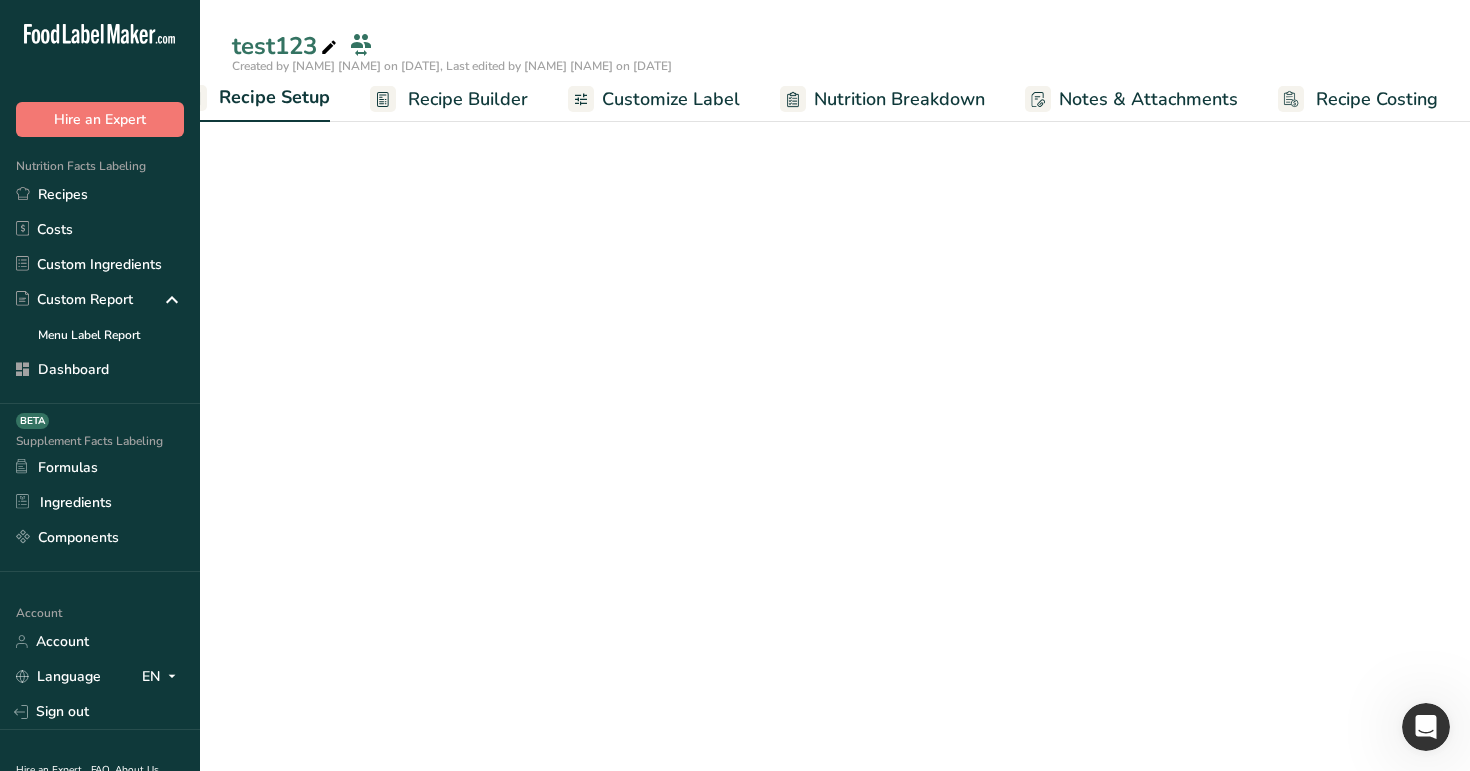 scroll, scrollTop: 0, scrollLeft: 7, axis: horizontal 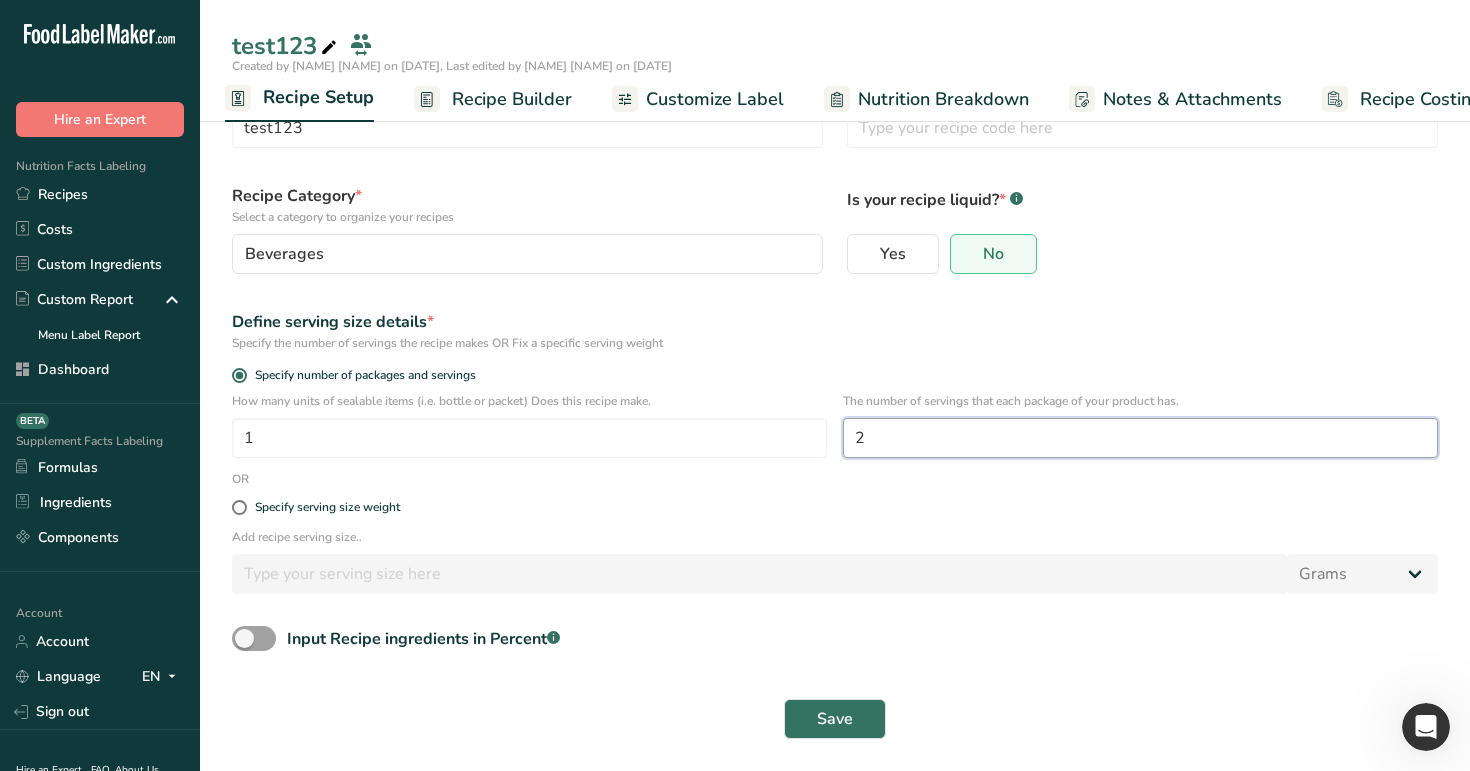 click on "2" at bounding box center [1140, 438] 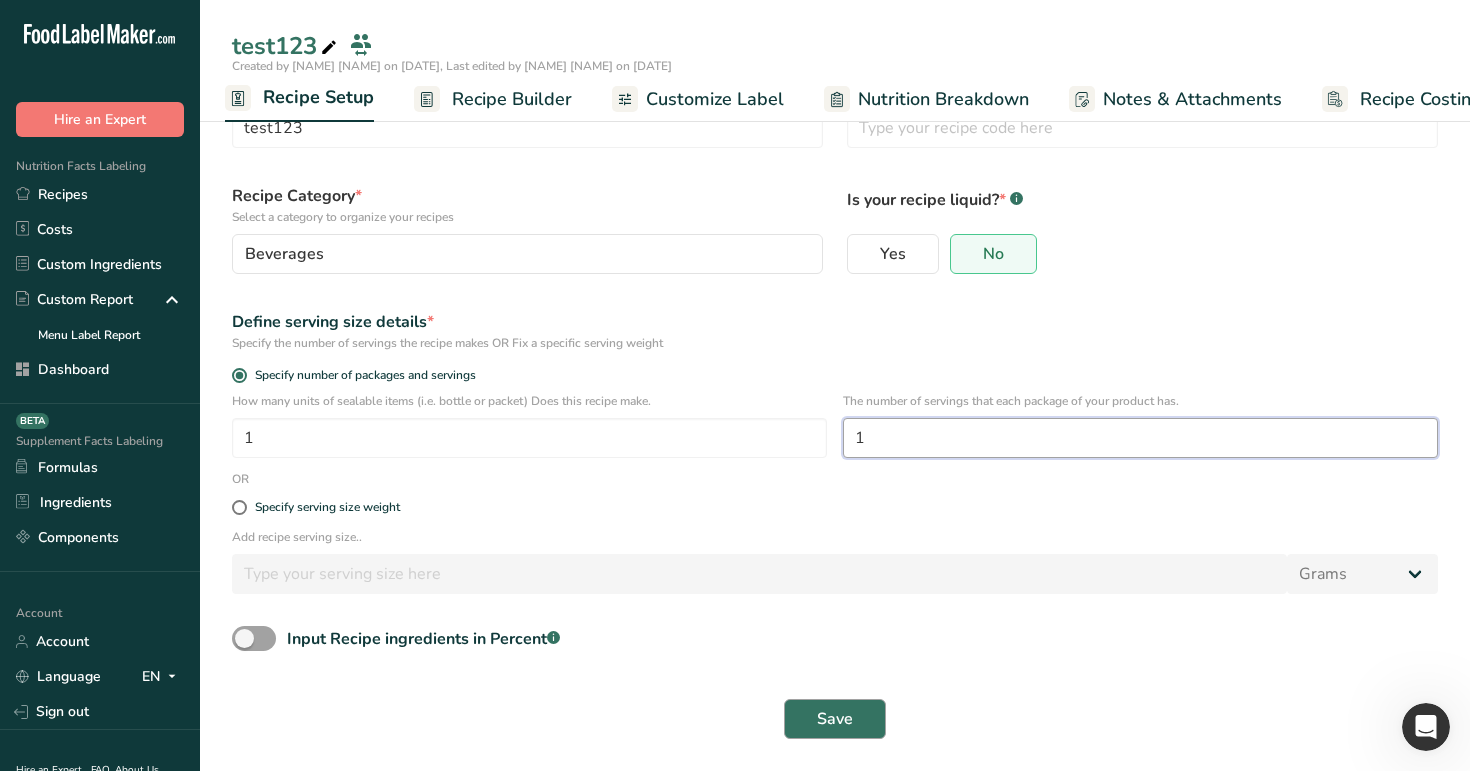 type on "1" 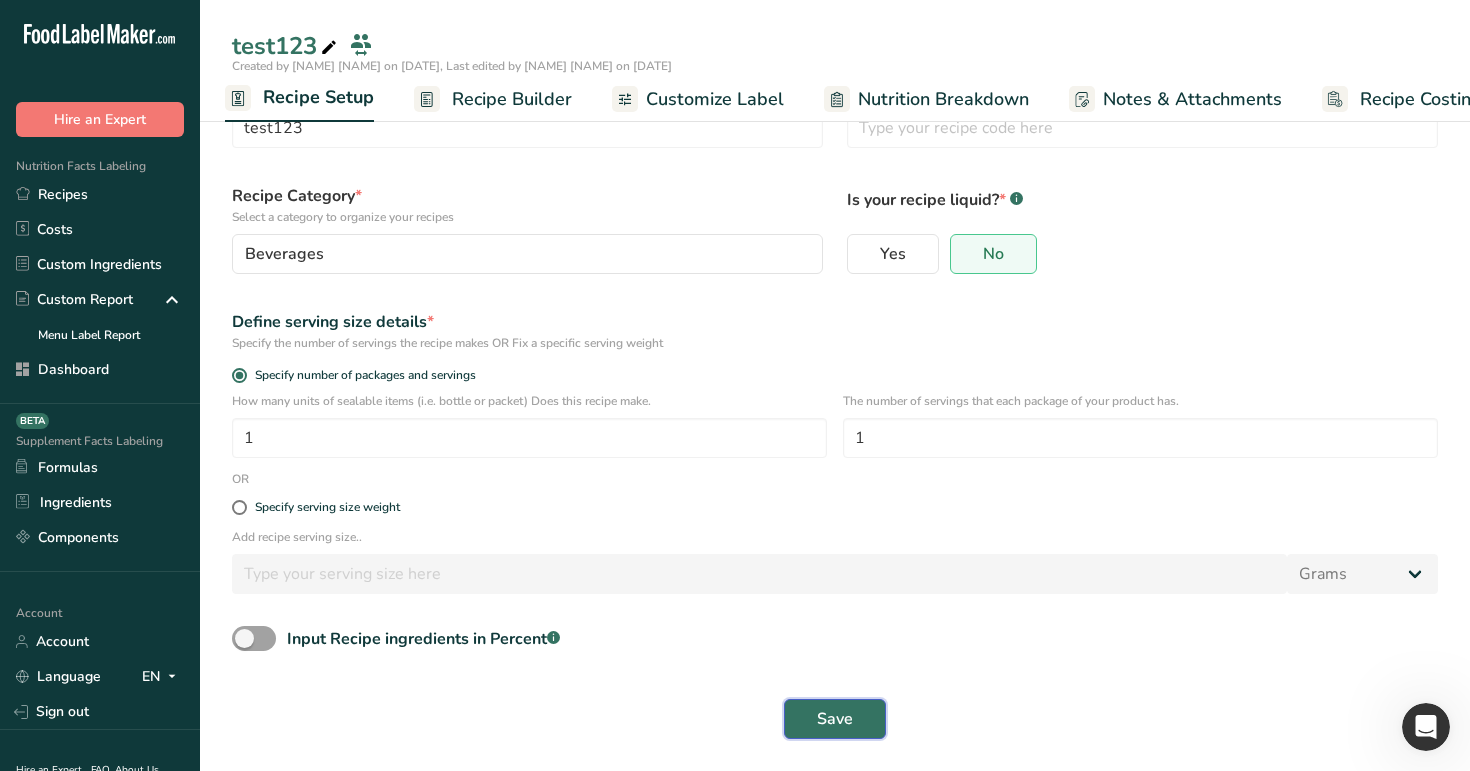 click on "Save" at bounding box center (835, 719) 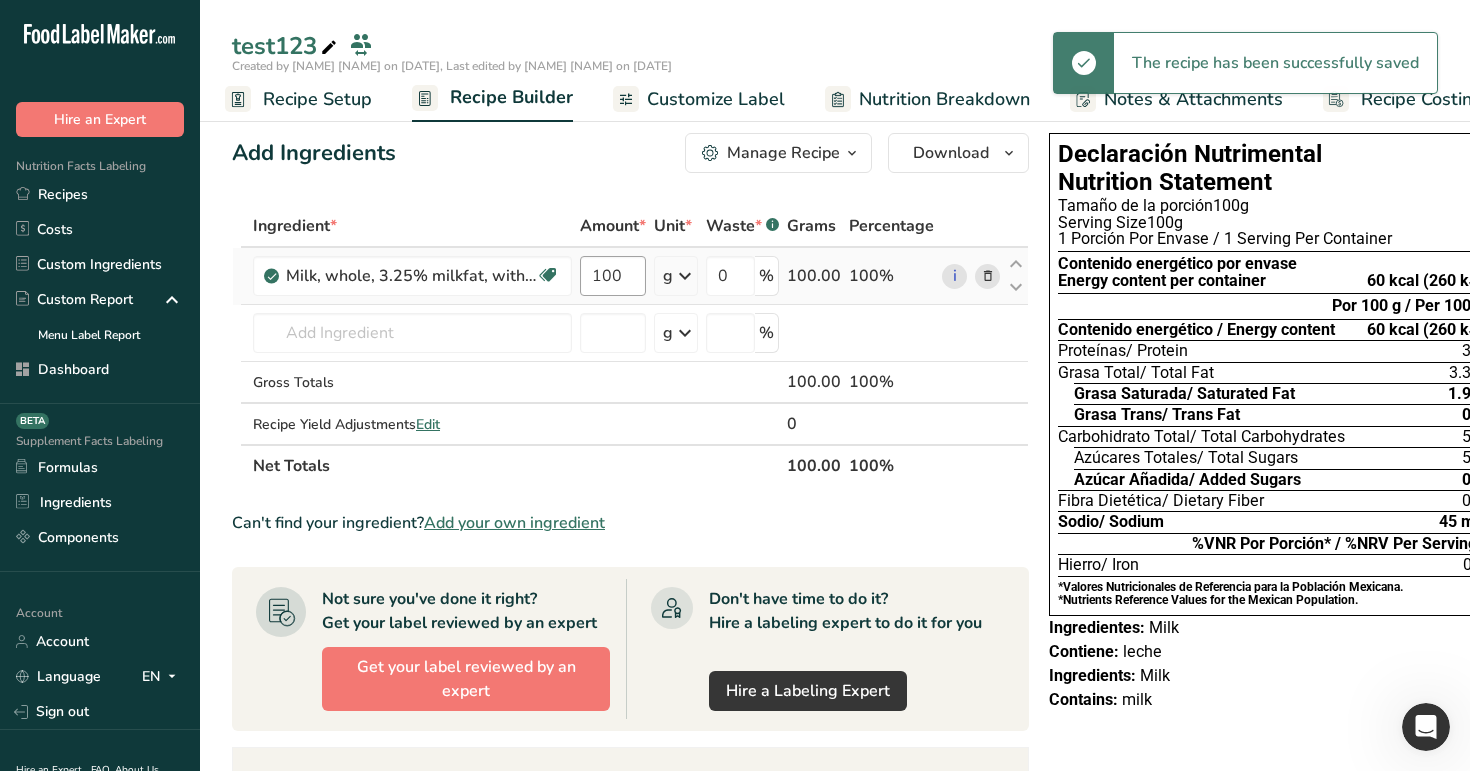 scroll, scrollTop: 0, scrollLeft: 0, axis: both 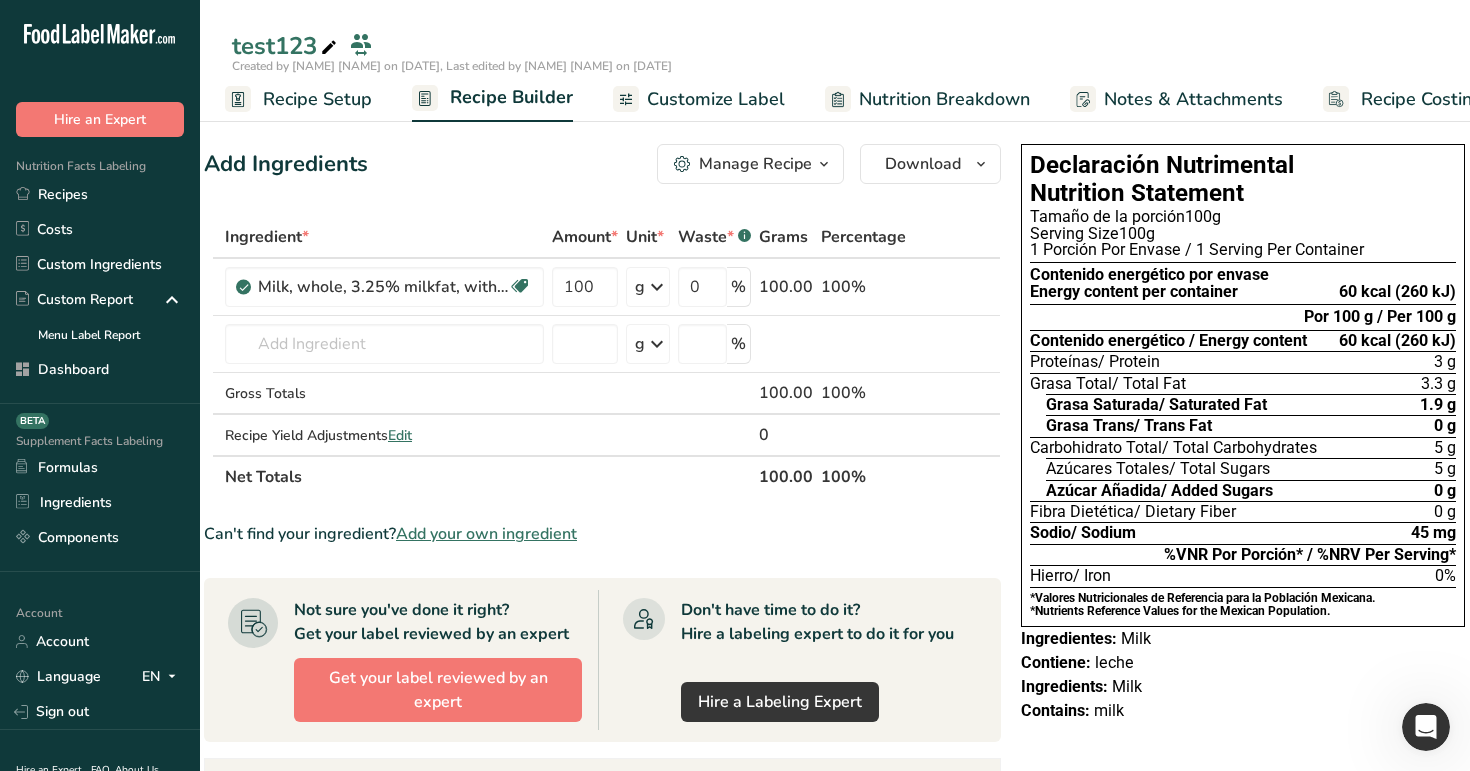 click on "Customize Label" at bounding box center [716, 99] 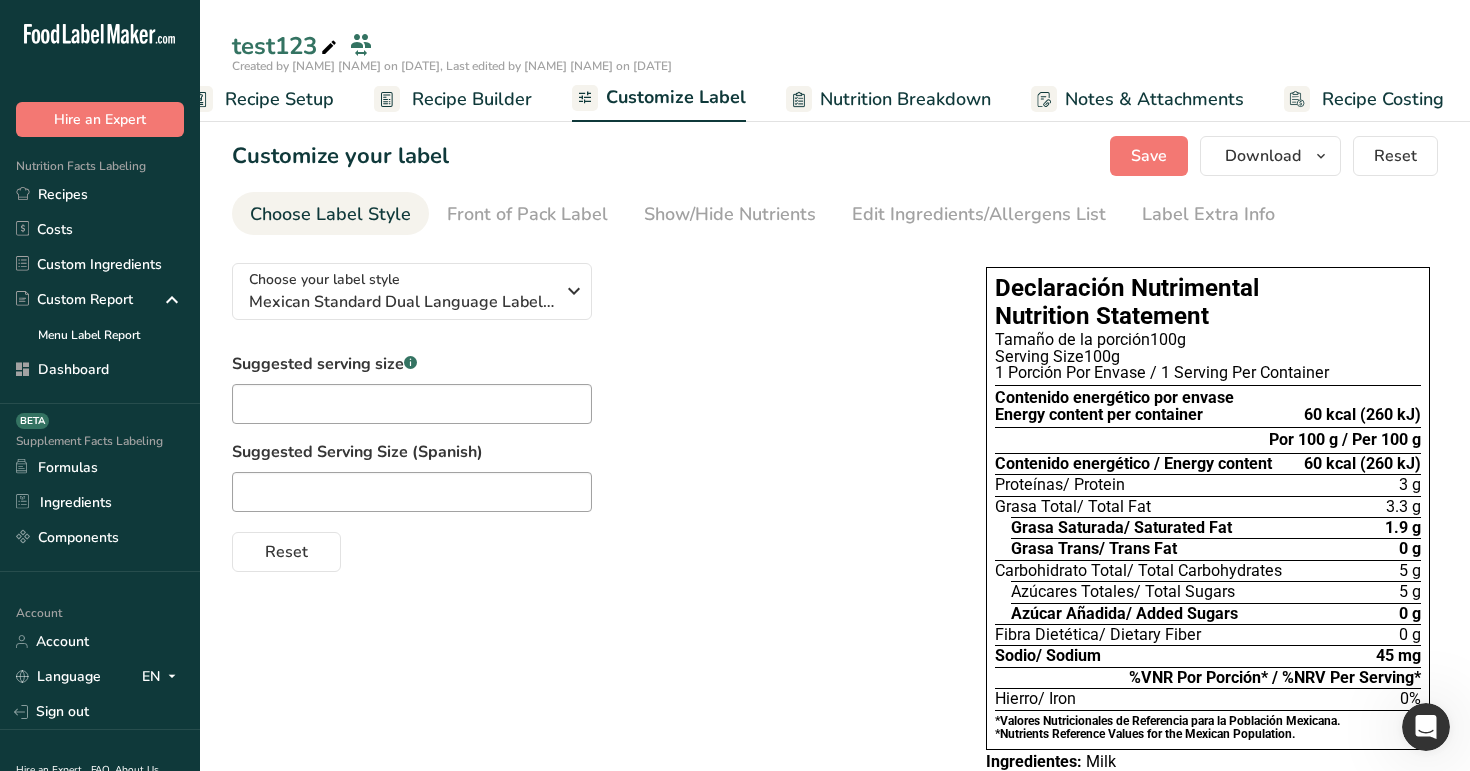 scroll, scrollTop: 0, scrollLeft: 51, axis: horizontal 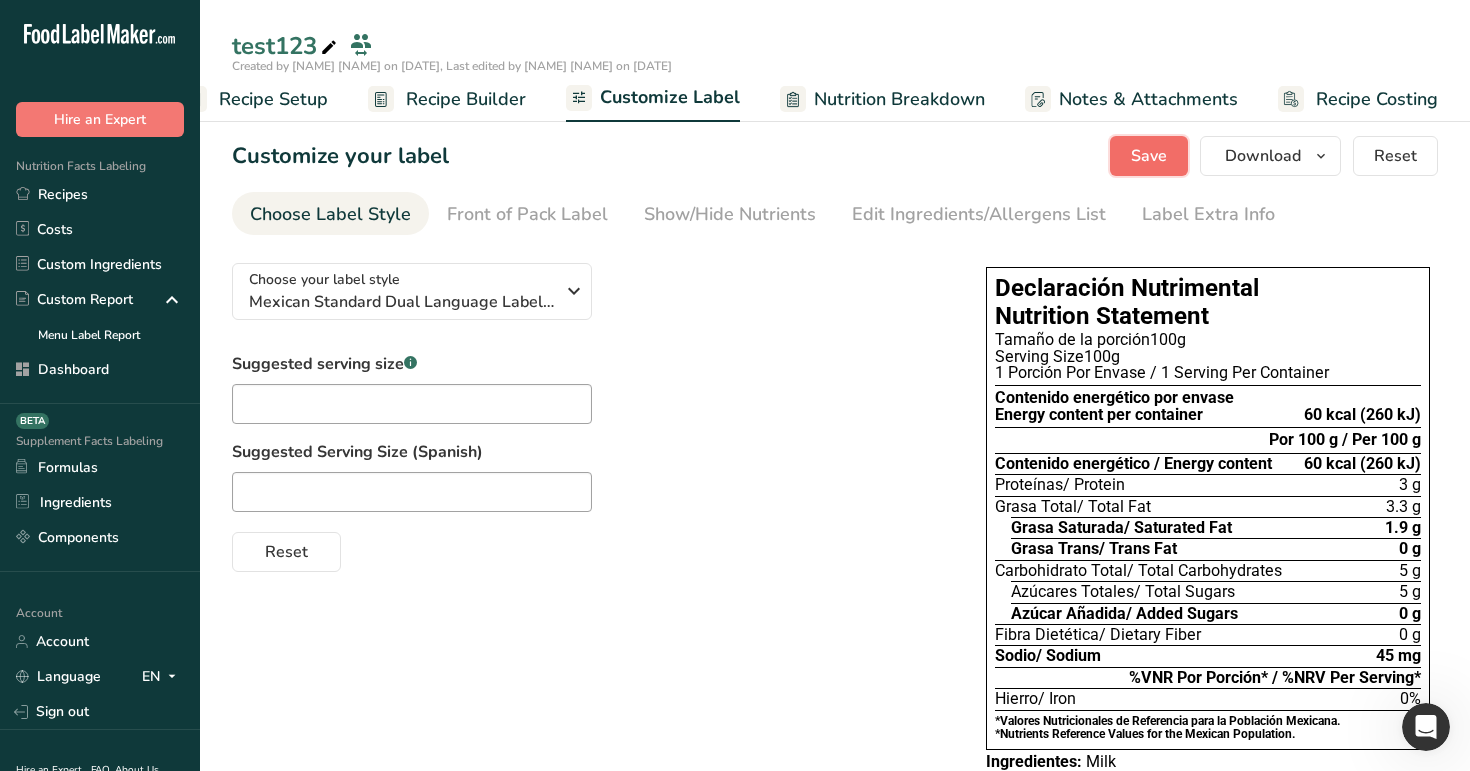 click on "Save" at bounding box center [1149, 156] 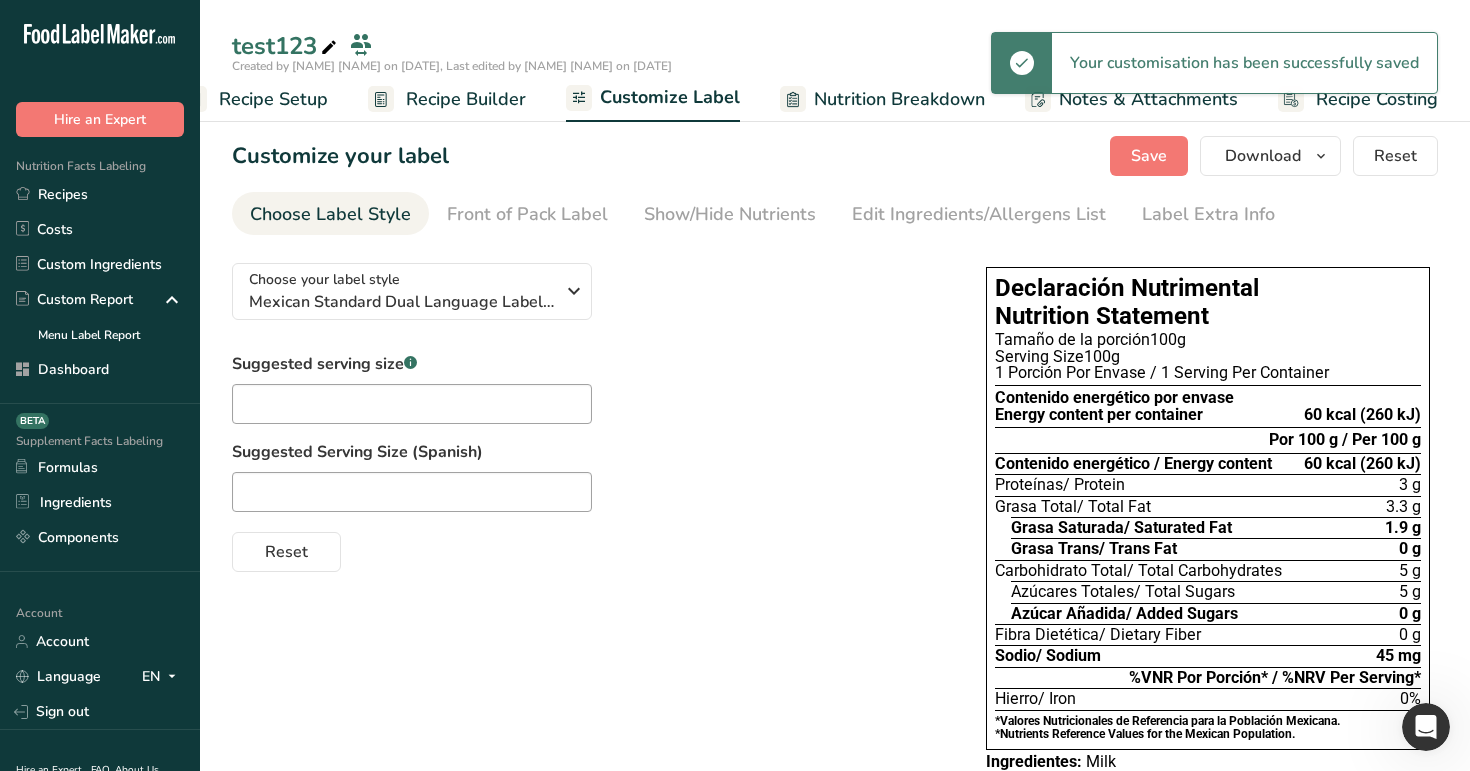 click on "Recipe Builder" at bounding box center [466, 99] 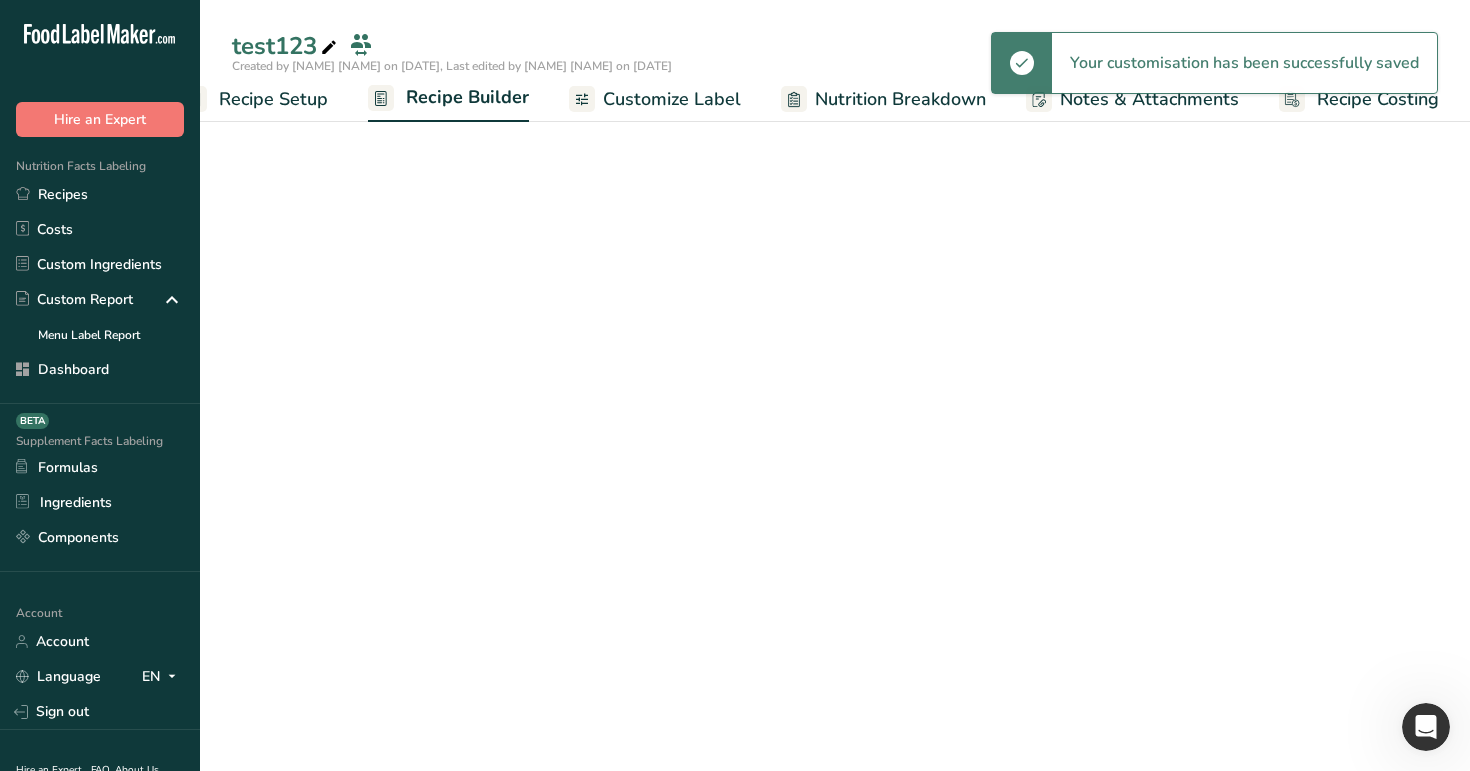 scroll, scrollTop: 0, scrollLeft: 51, axis: horizontal 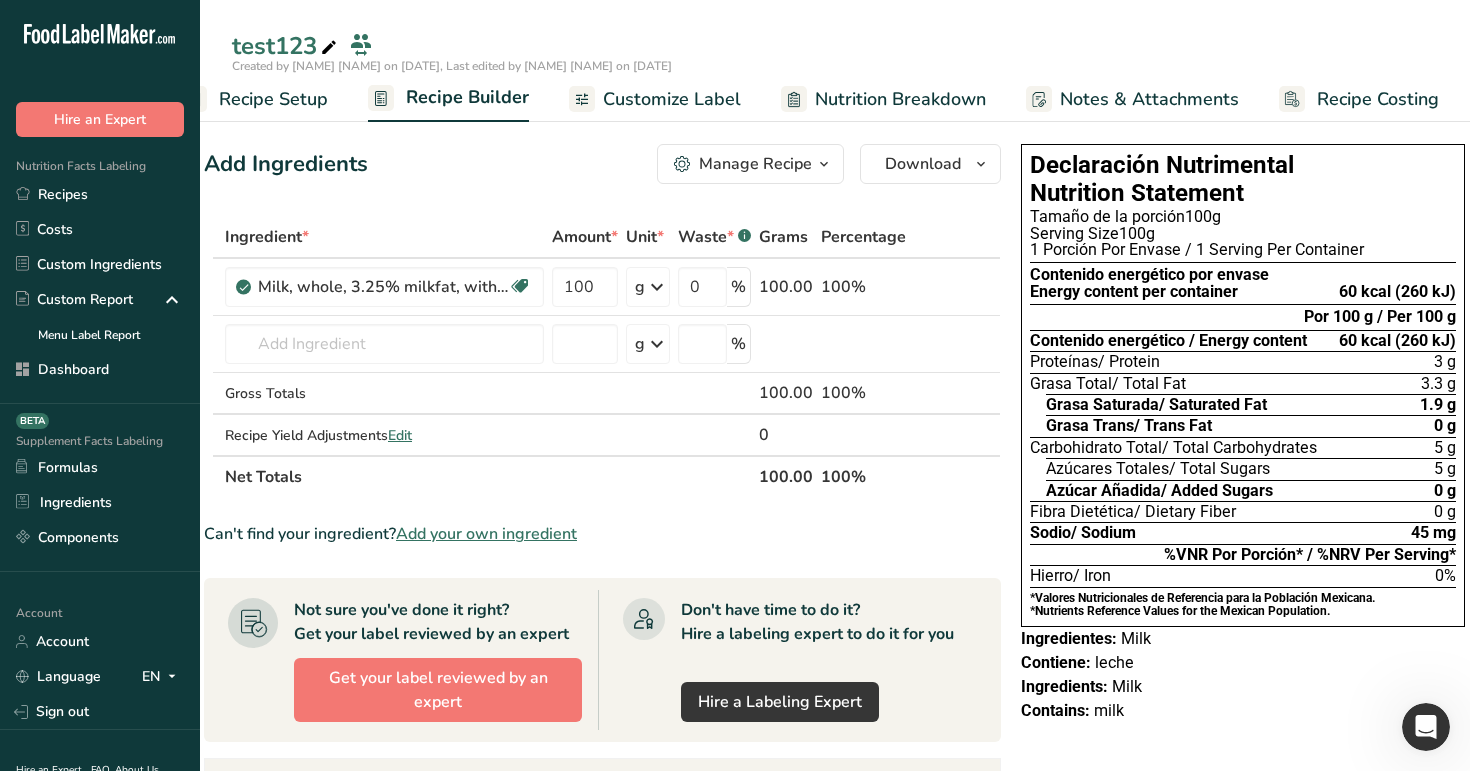 click on "60 kcal (260 kJ)" at bounding box center (1397, 292) 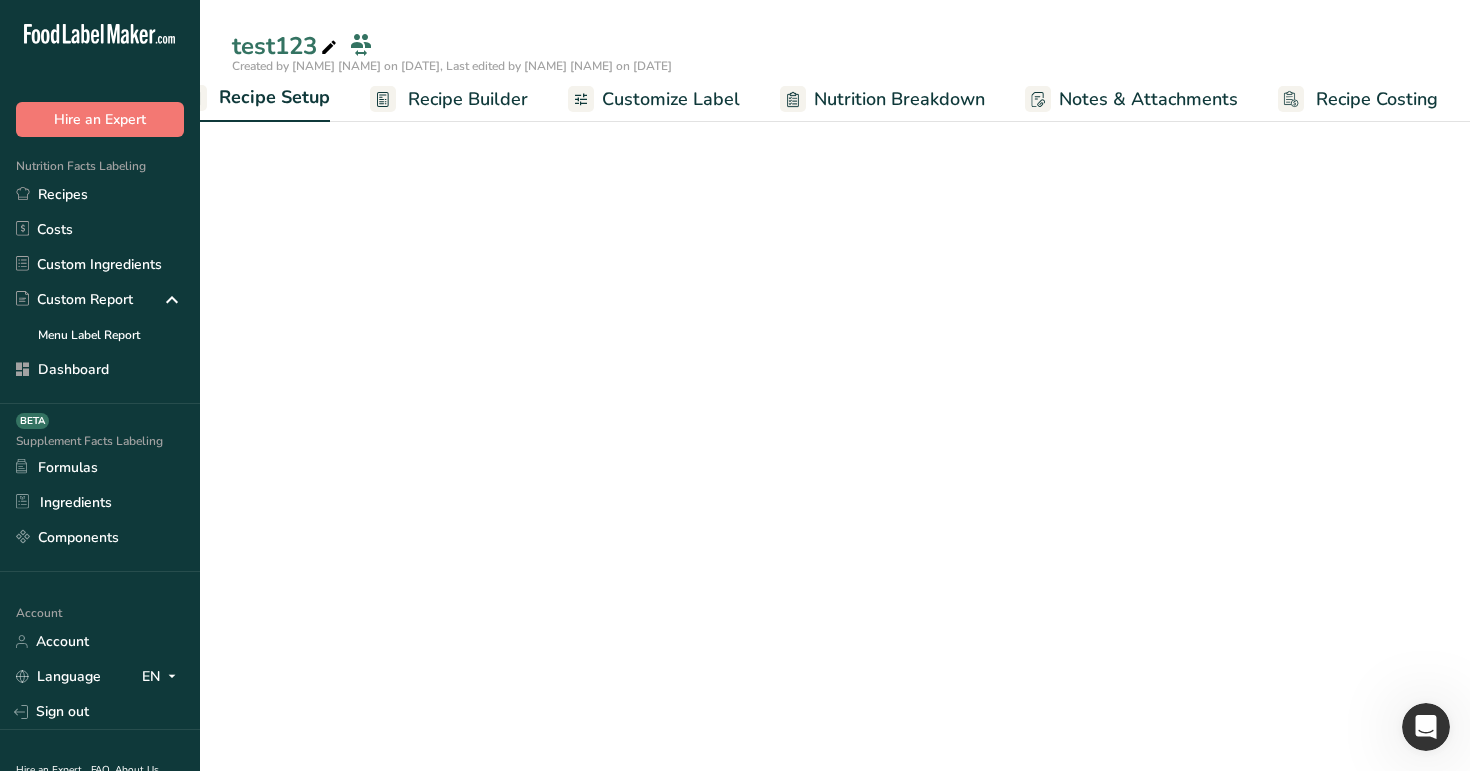 scroll, scrollTop: 0, scrollLeft: 7, axis: horizontal 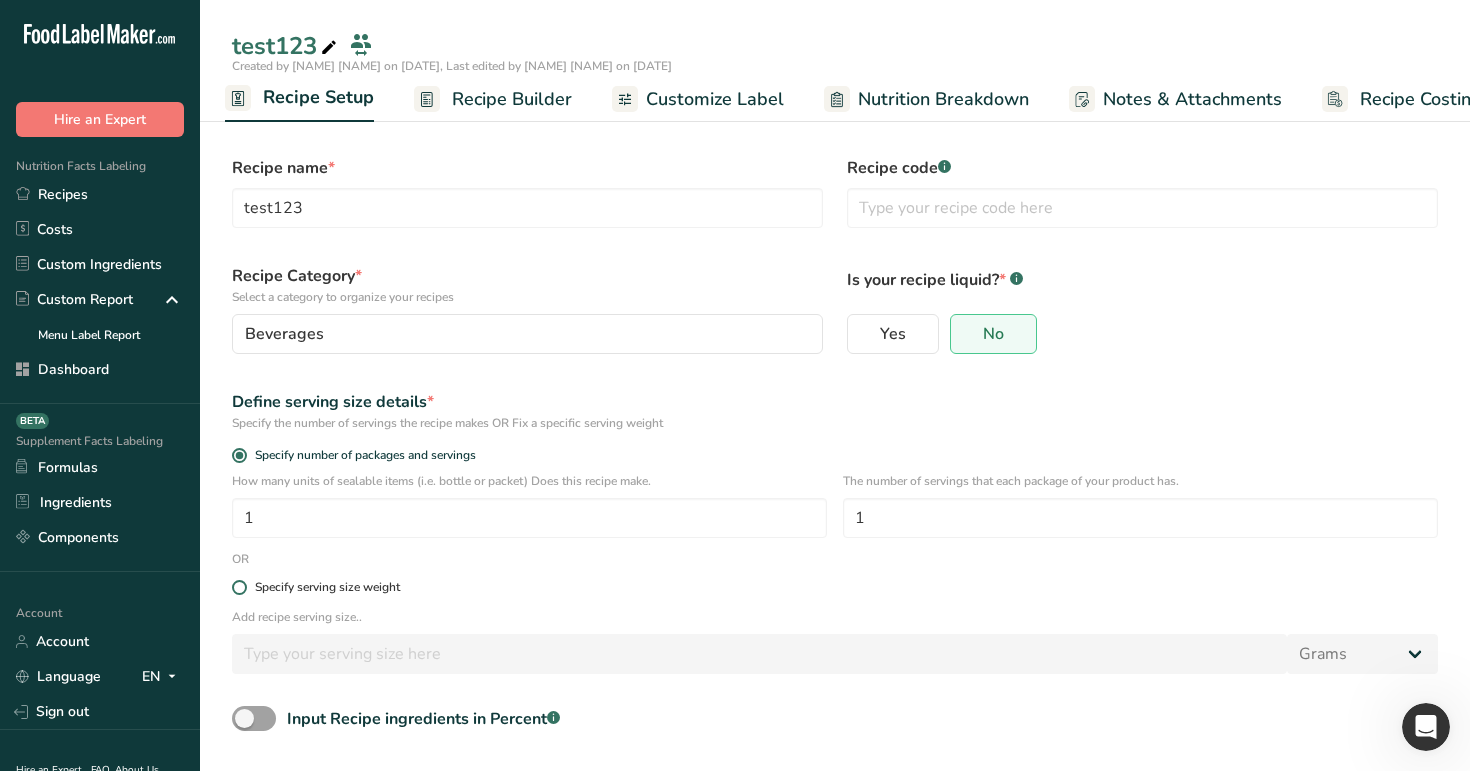 click on "Specify serving size weight" at bounding box center [327, 587] 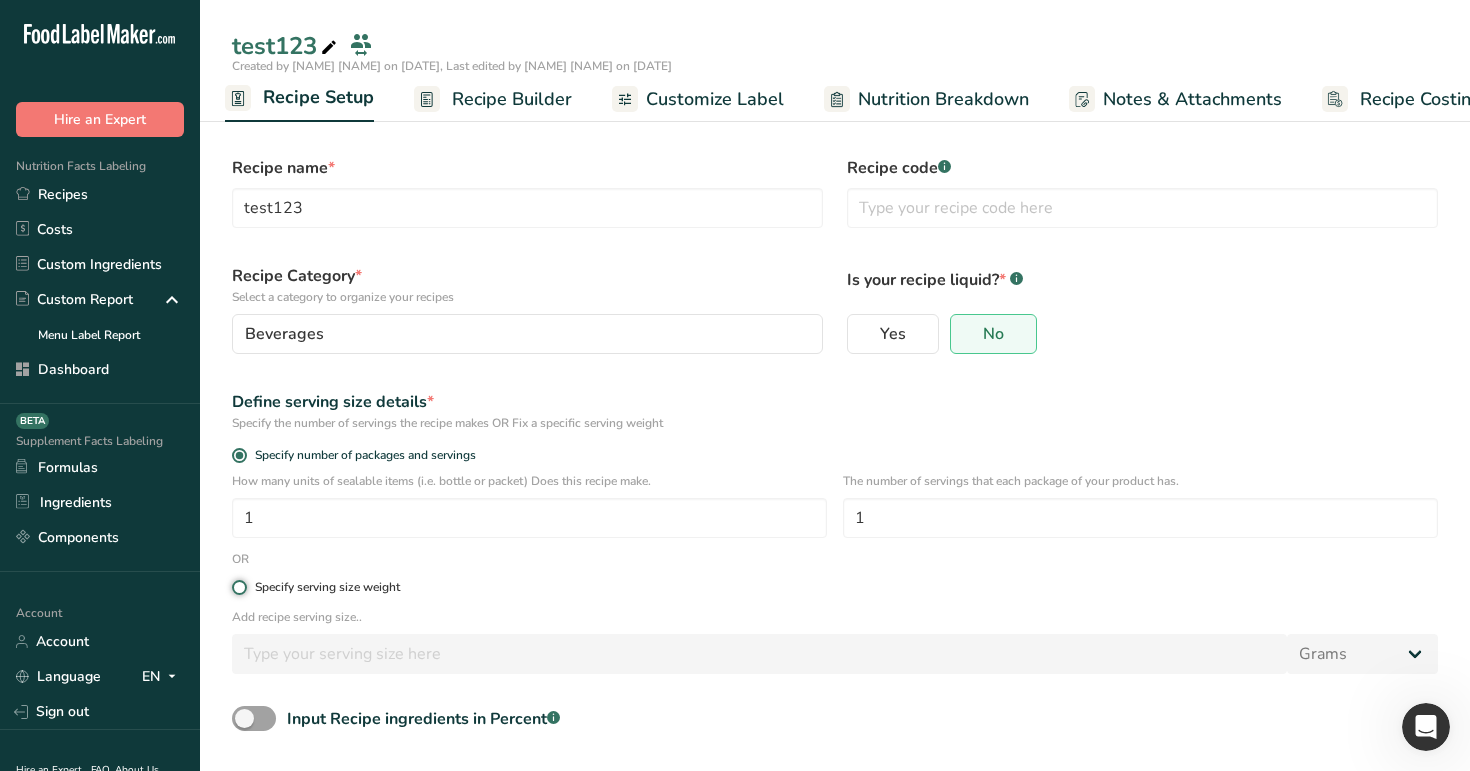 click on "Specify serving size weight" at bounding box center (238, 587) 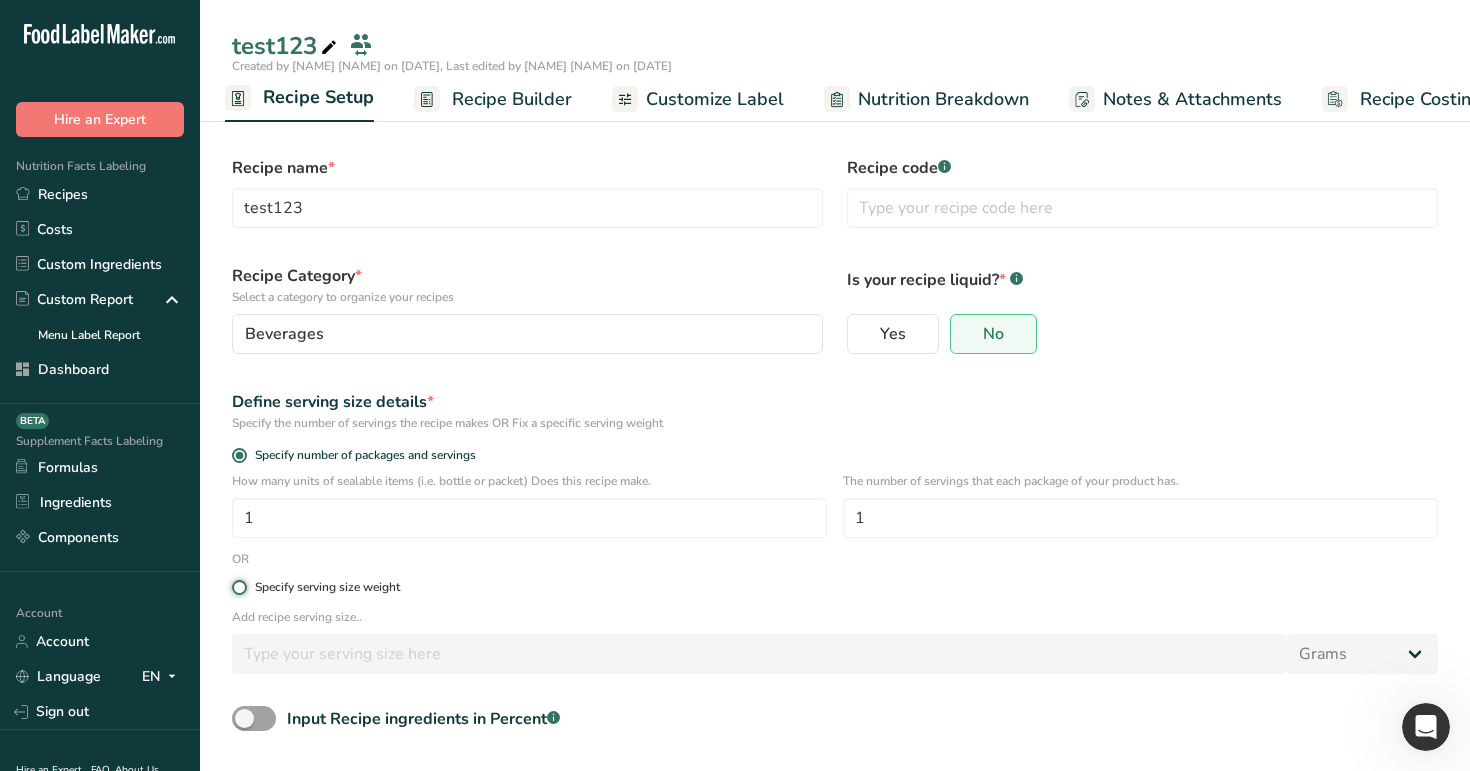 radio on "true" 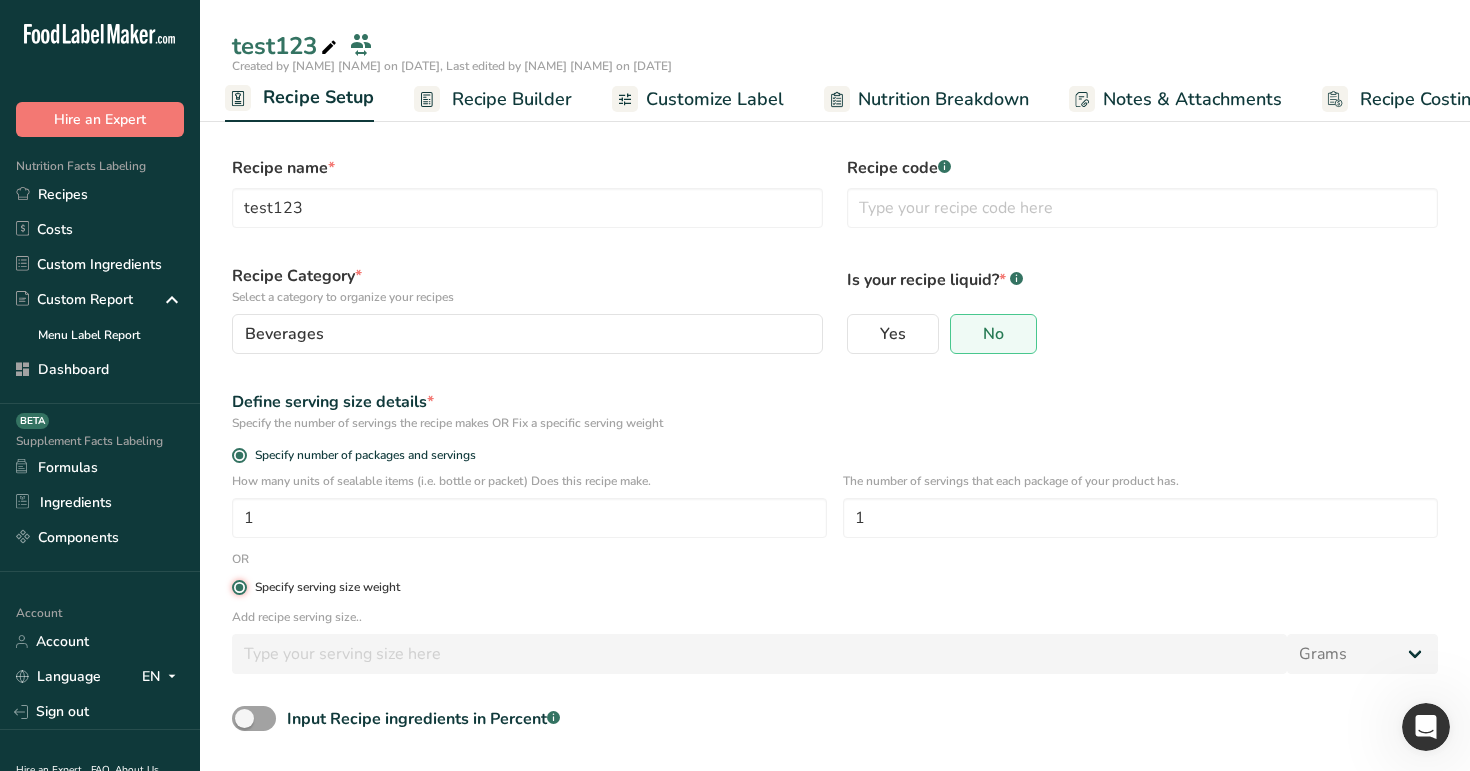 radio on "false" 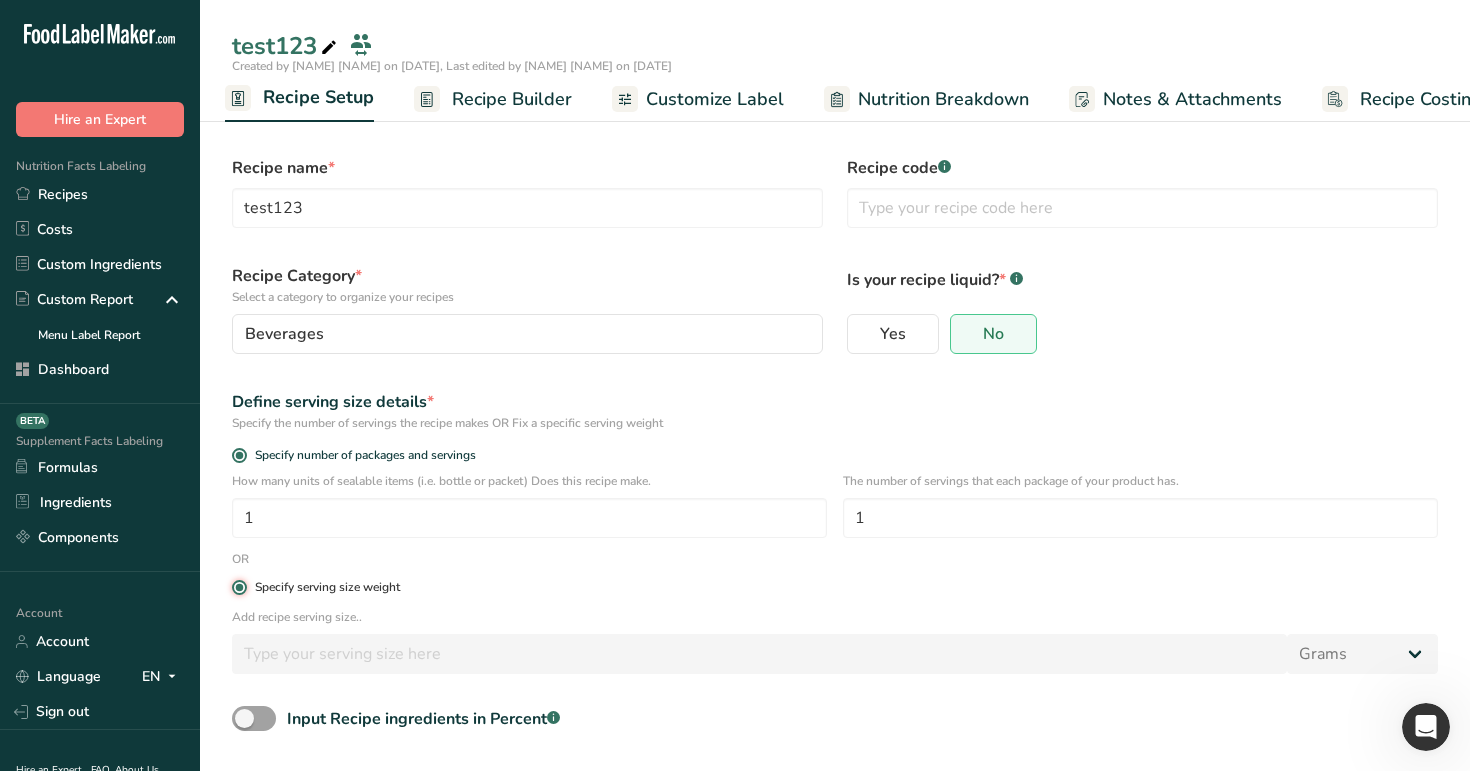 type 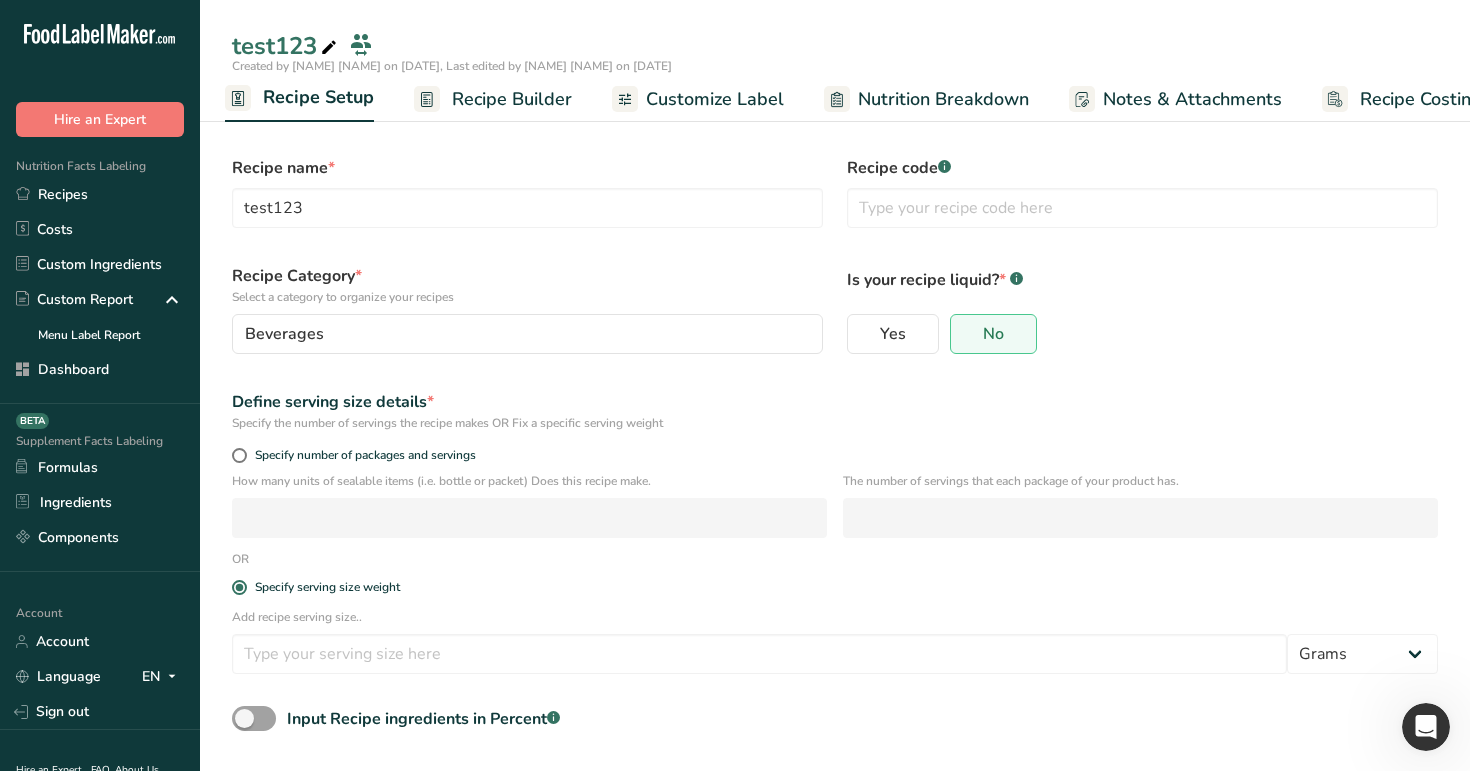 drag, startPoint x: 843, startPoint y: 480, endPoint x: 1211, endPoint y: 485, distance: 368.03397 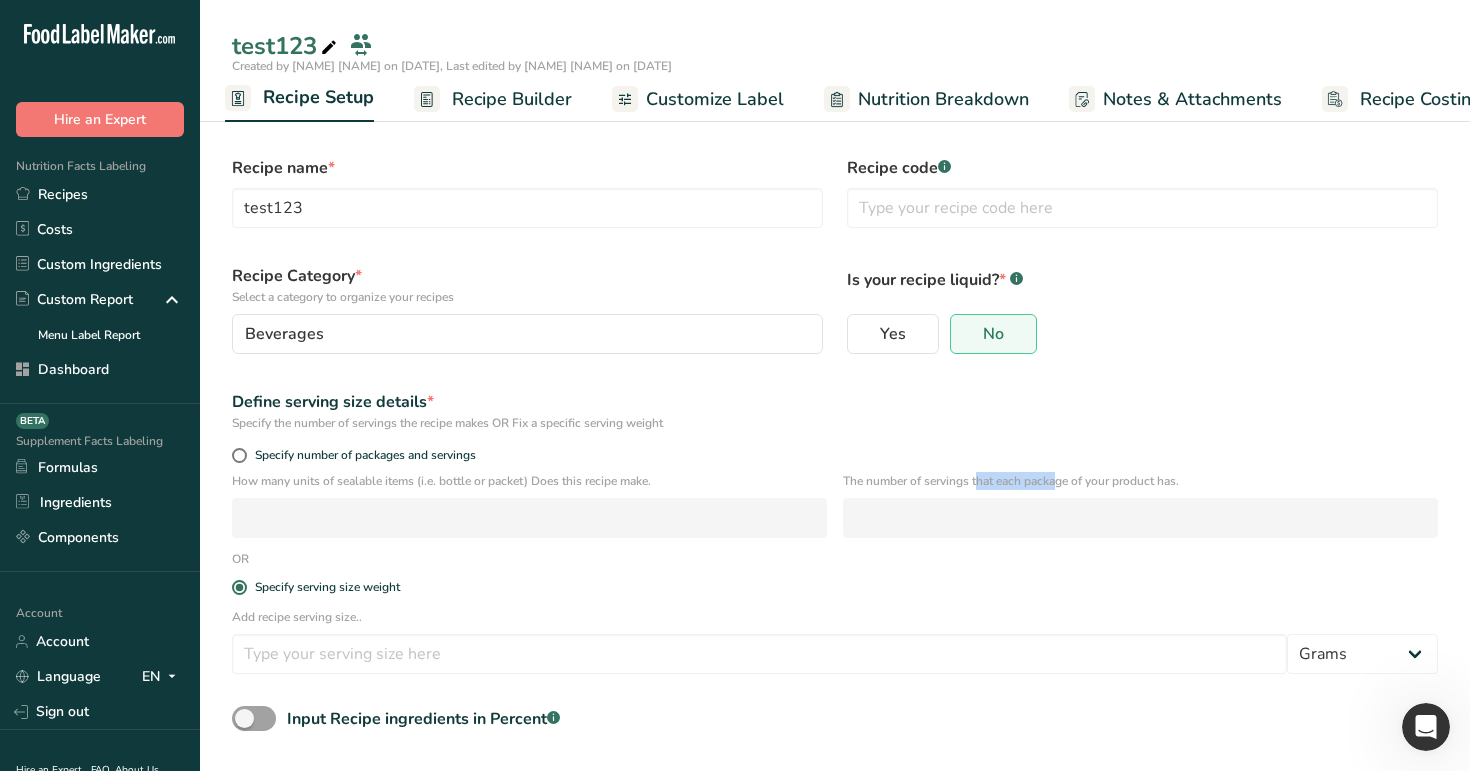drag, startPoint x: 913, startPoint y: 484, endPoint x: 988, endPoint y: 483, distance: 75.00667 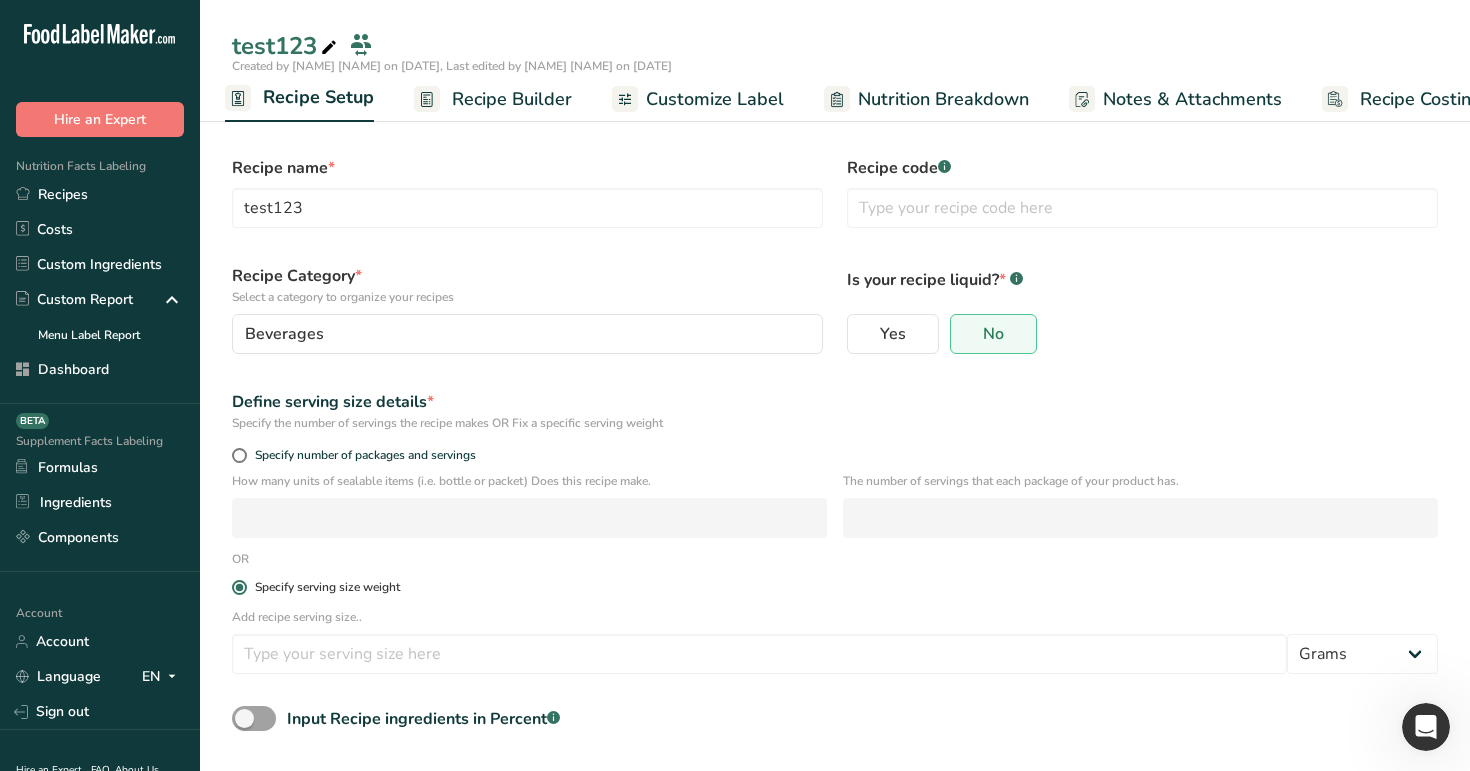 drag, startPoint x: 295, startPoint y: 591, endPoint x: 418, endPoint y: 590, distance: 123.00407 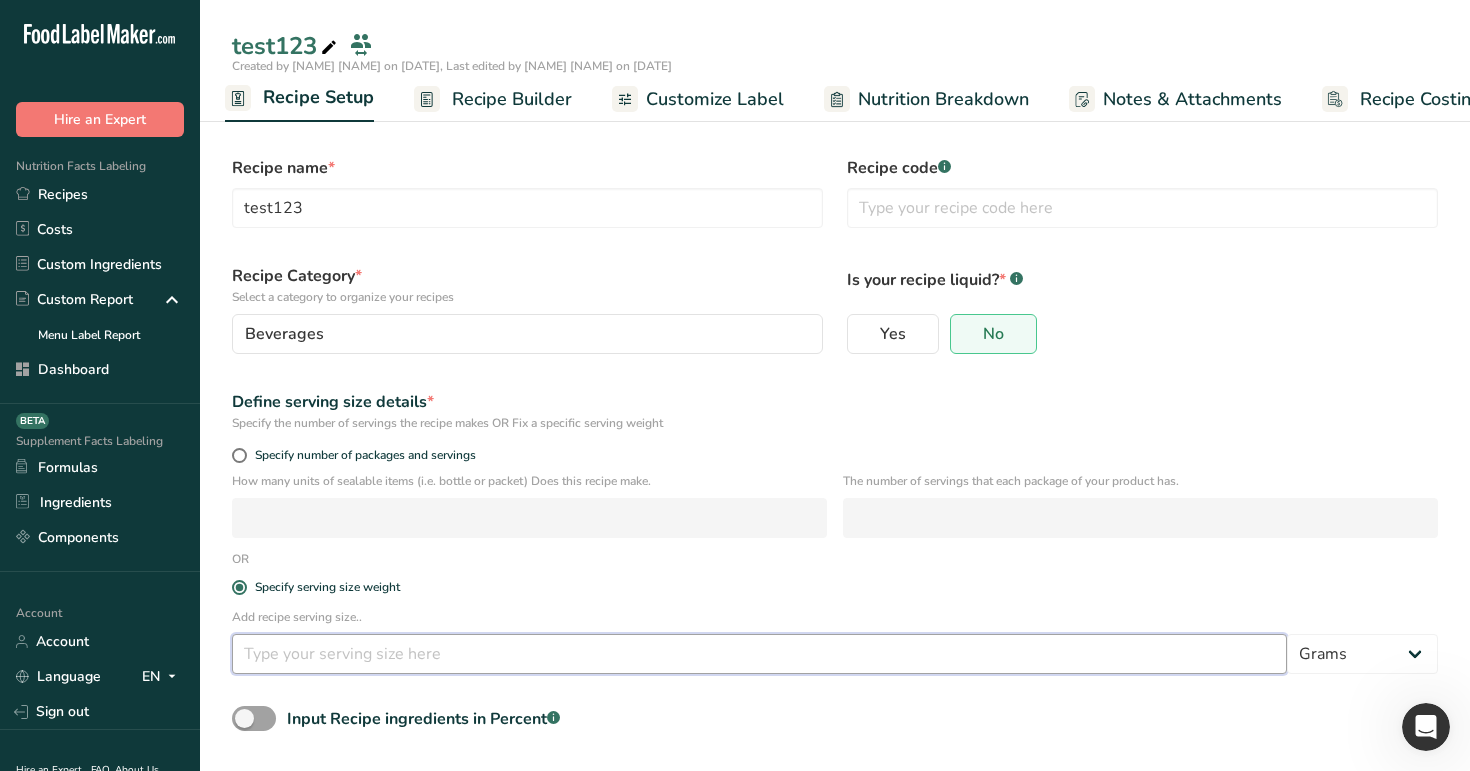 click at bounding box center [759, 654] 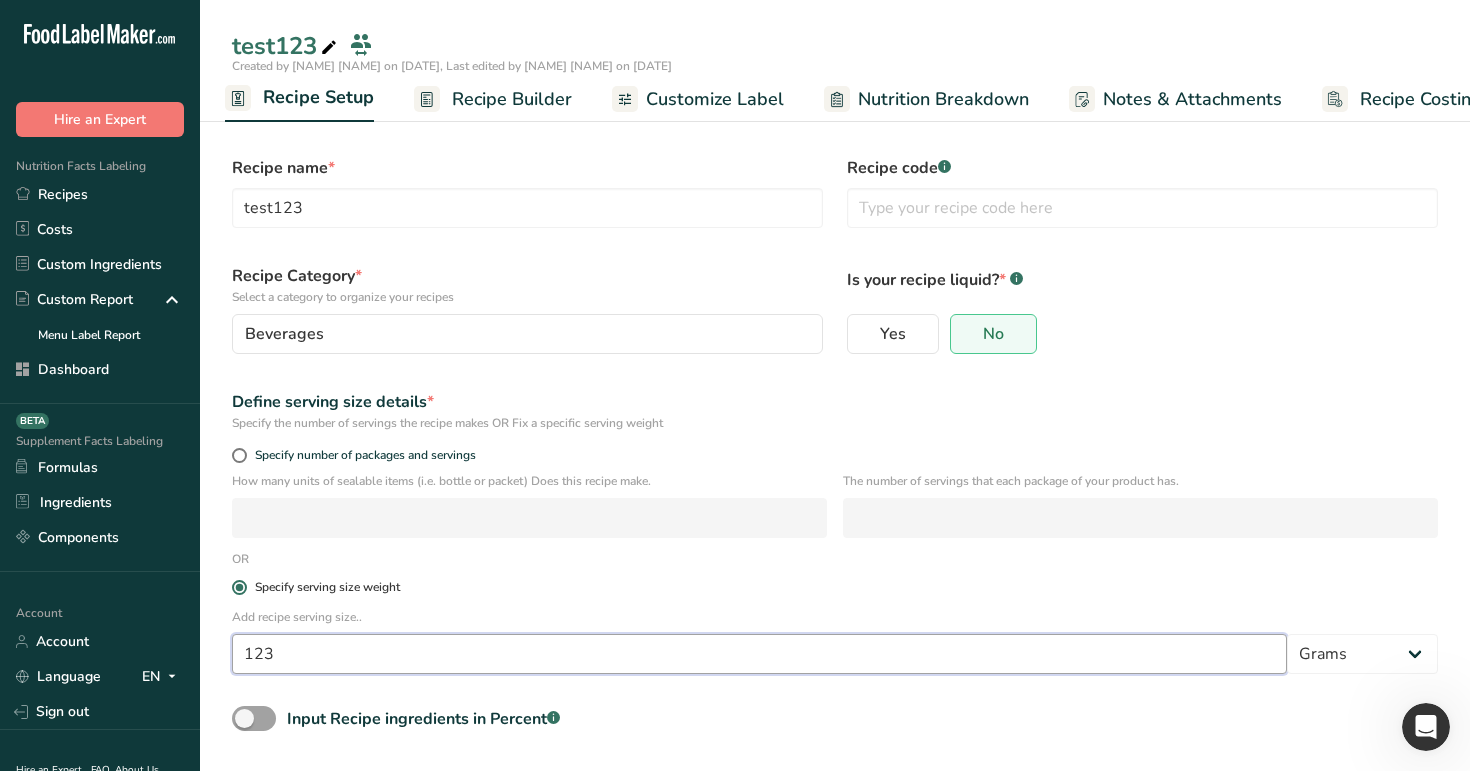 type on "123" 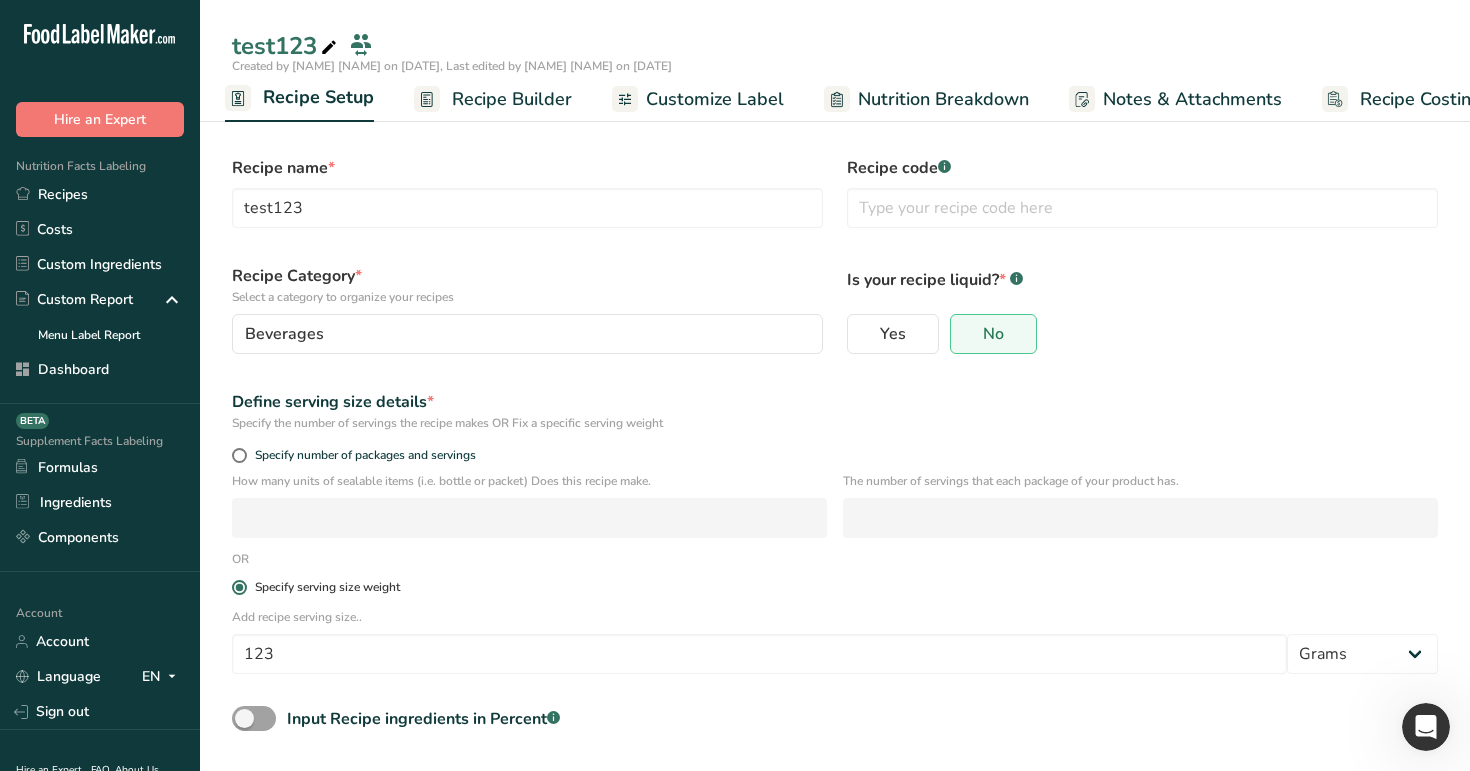 click on "Specify serving size weight" at bounding box center (835, 587) 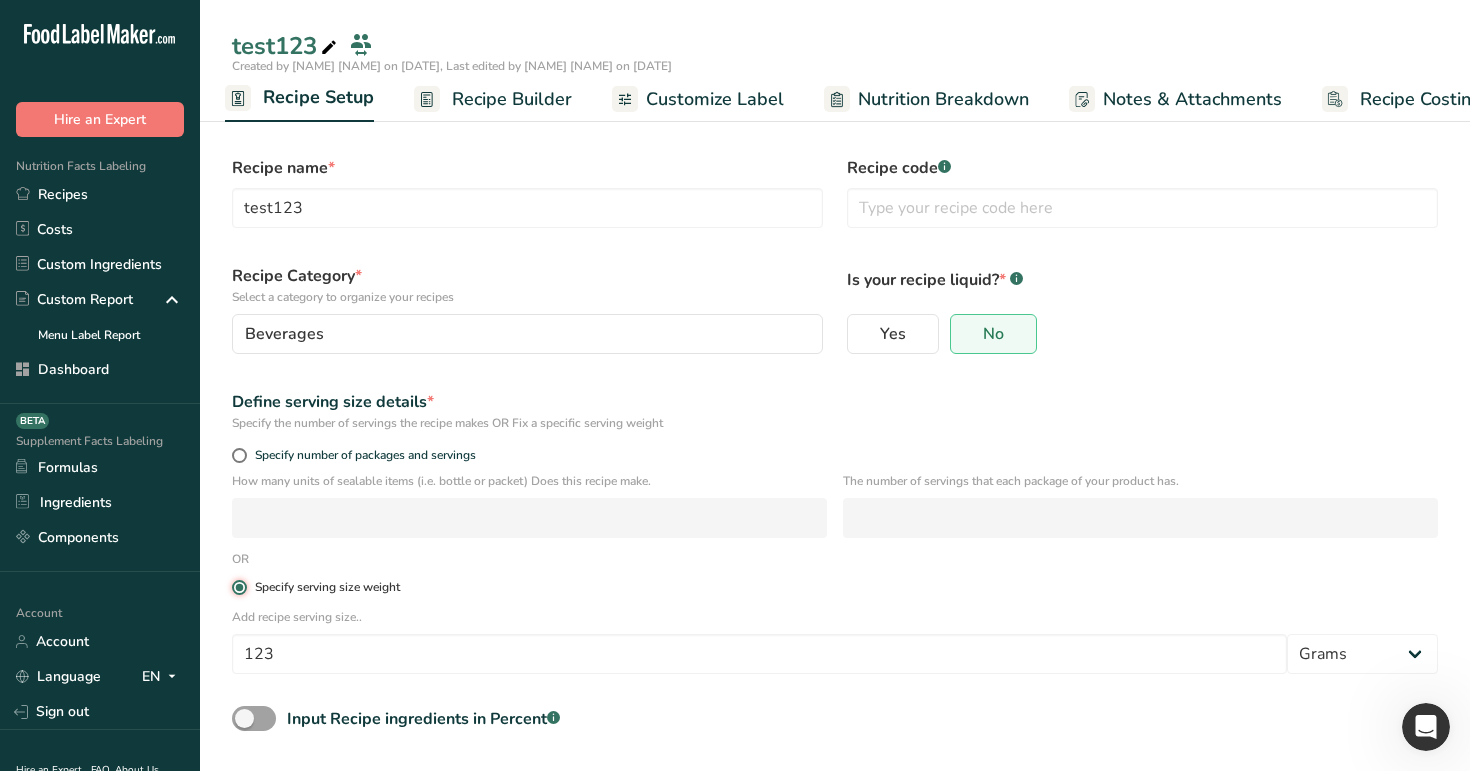click on "Specify serving size weight" at bounding box center [238, 587] 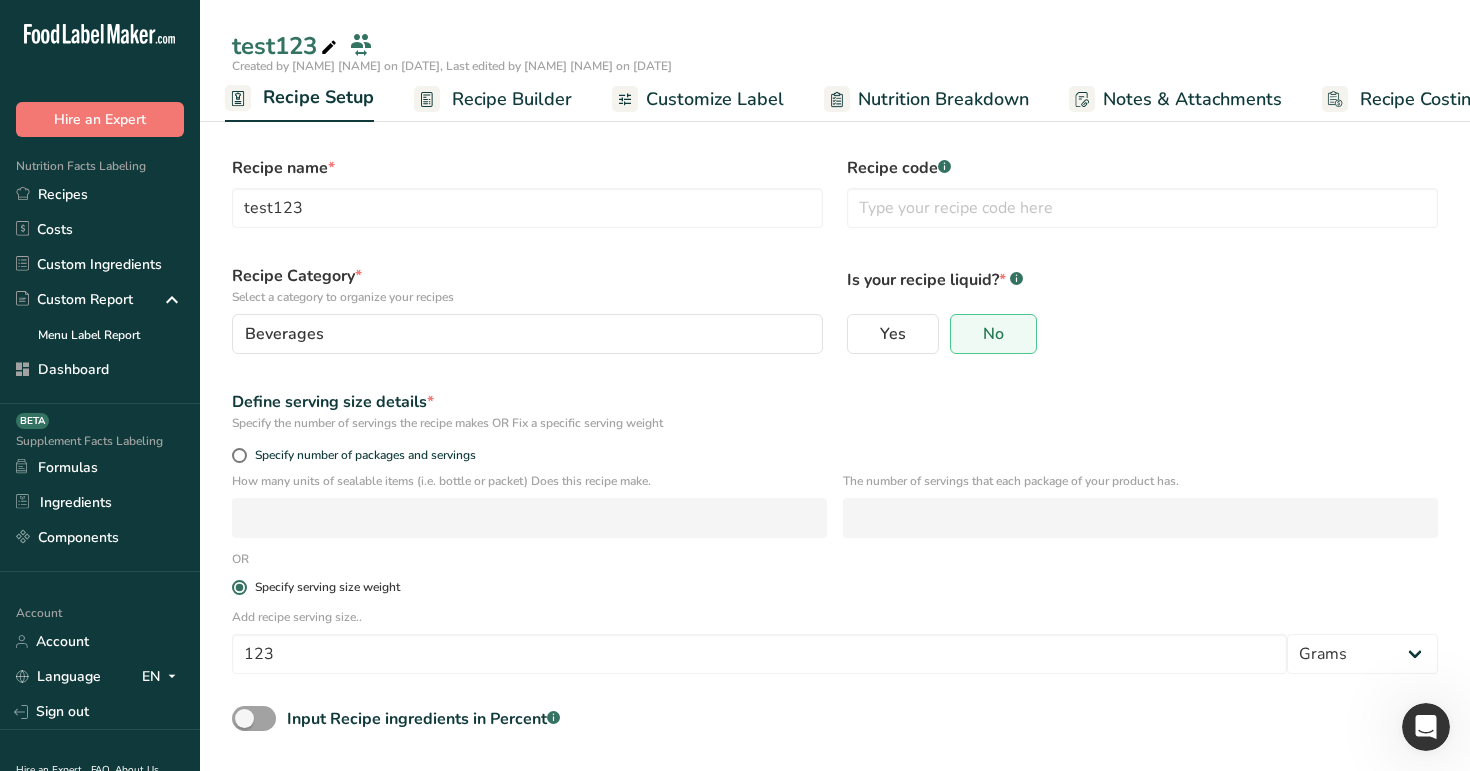 drag, startPoint x: 426, startPoint y: 580, endPoint x: 245, endPoint y: 589, distance: 181.22362 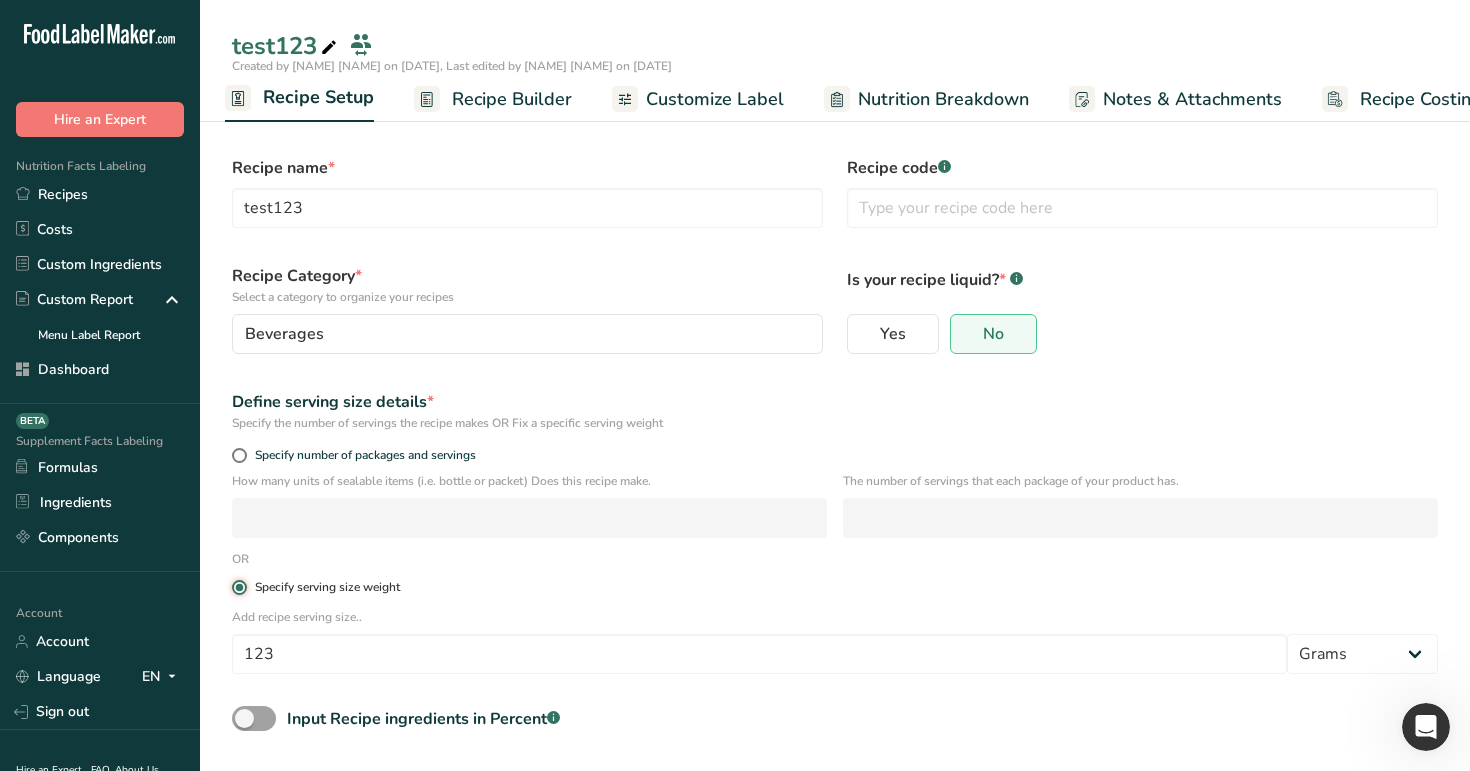 click on "Specify serving size weight" at bounding box center (238, 587) 